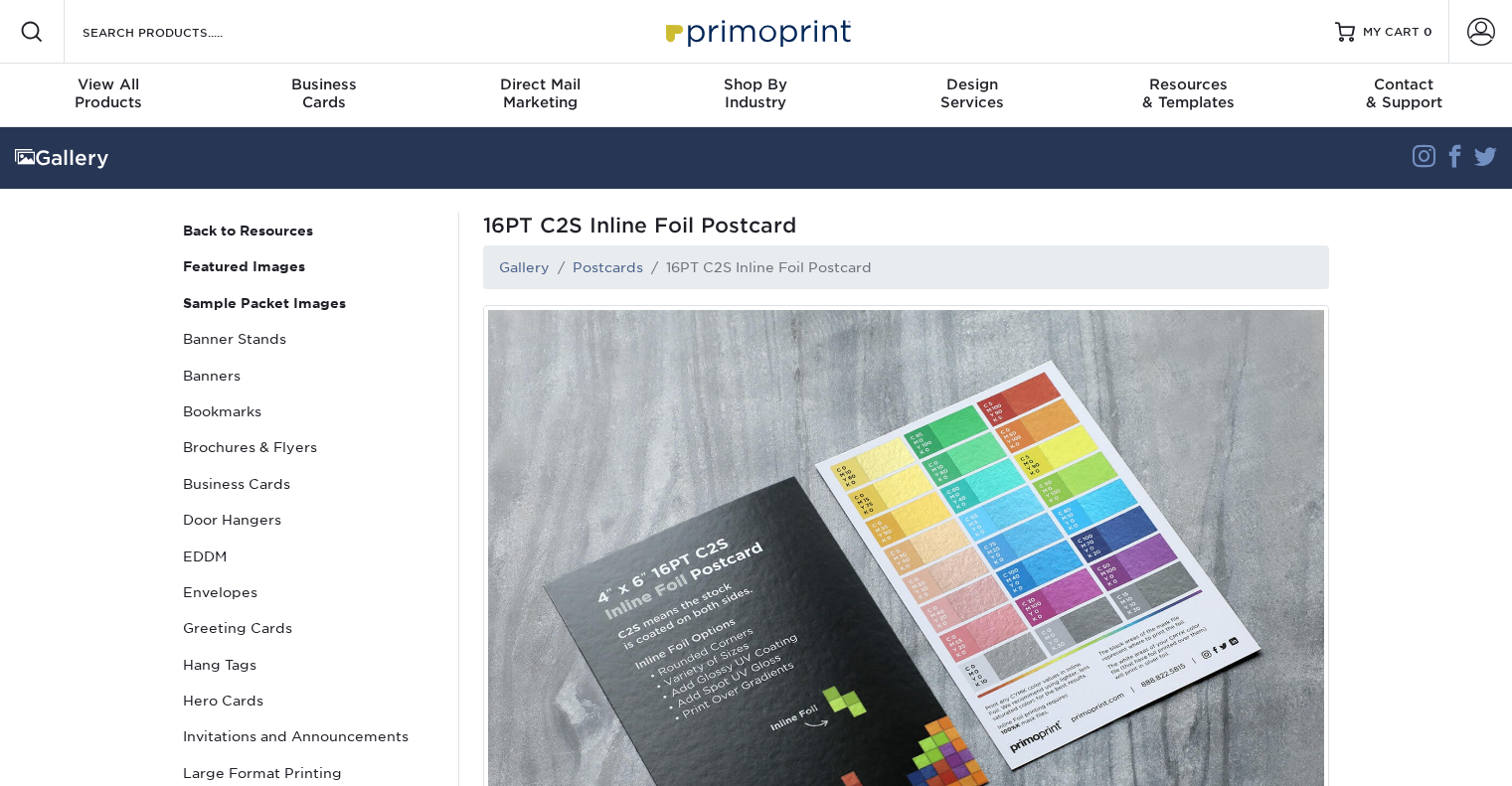 scroll, scrollTop: 0, scrollLeft: 0, axis: both 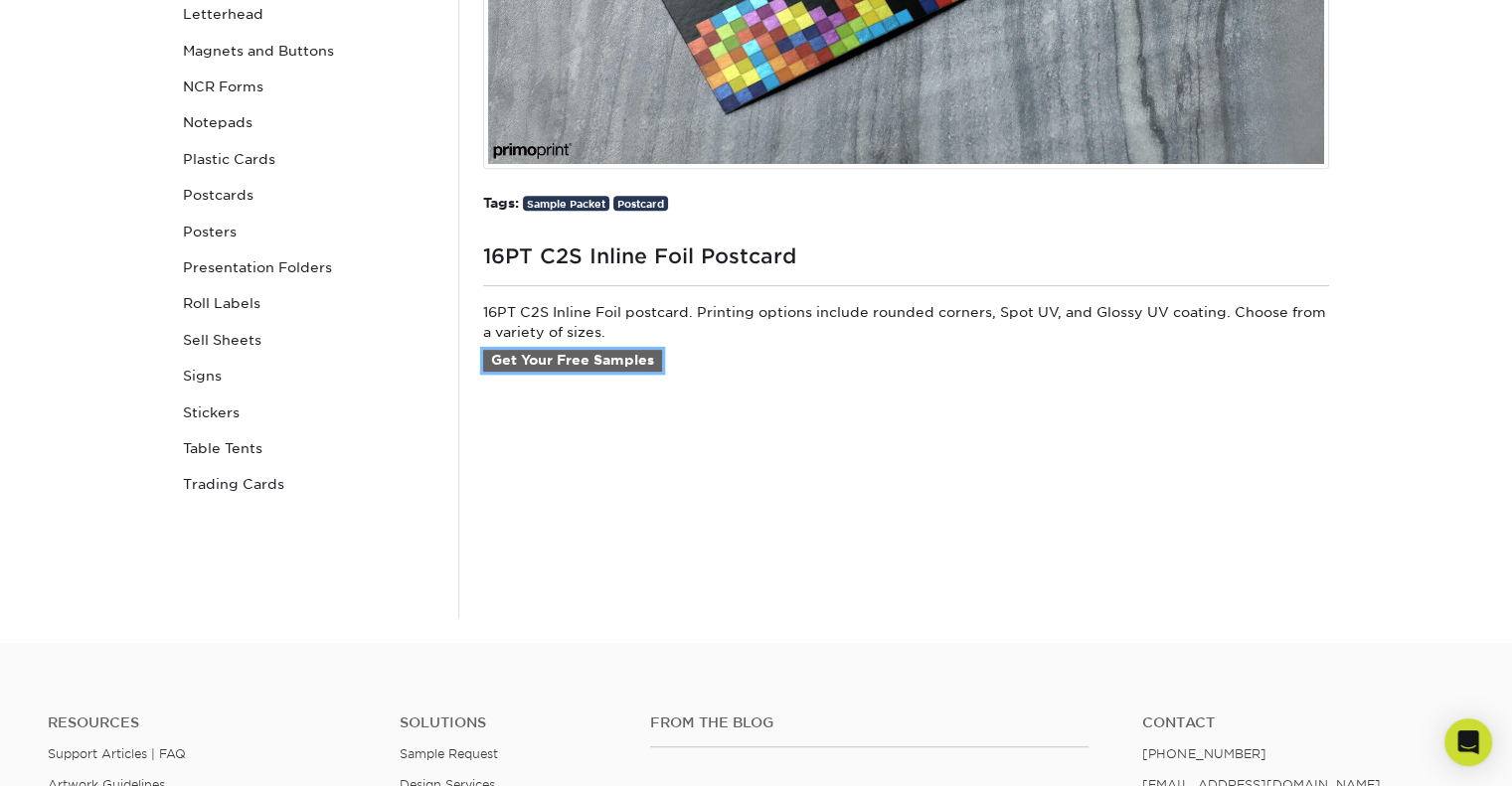 click on "Get Your Free Samples" at bounding box center [573, 361] 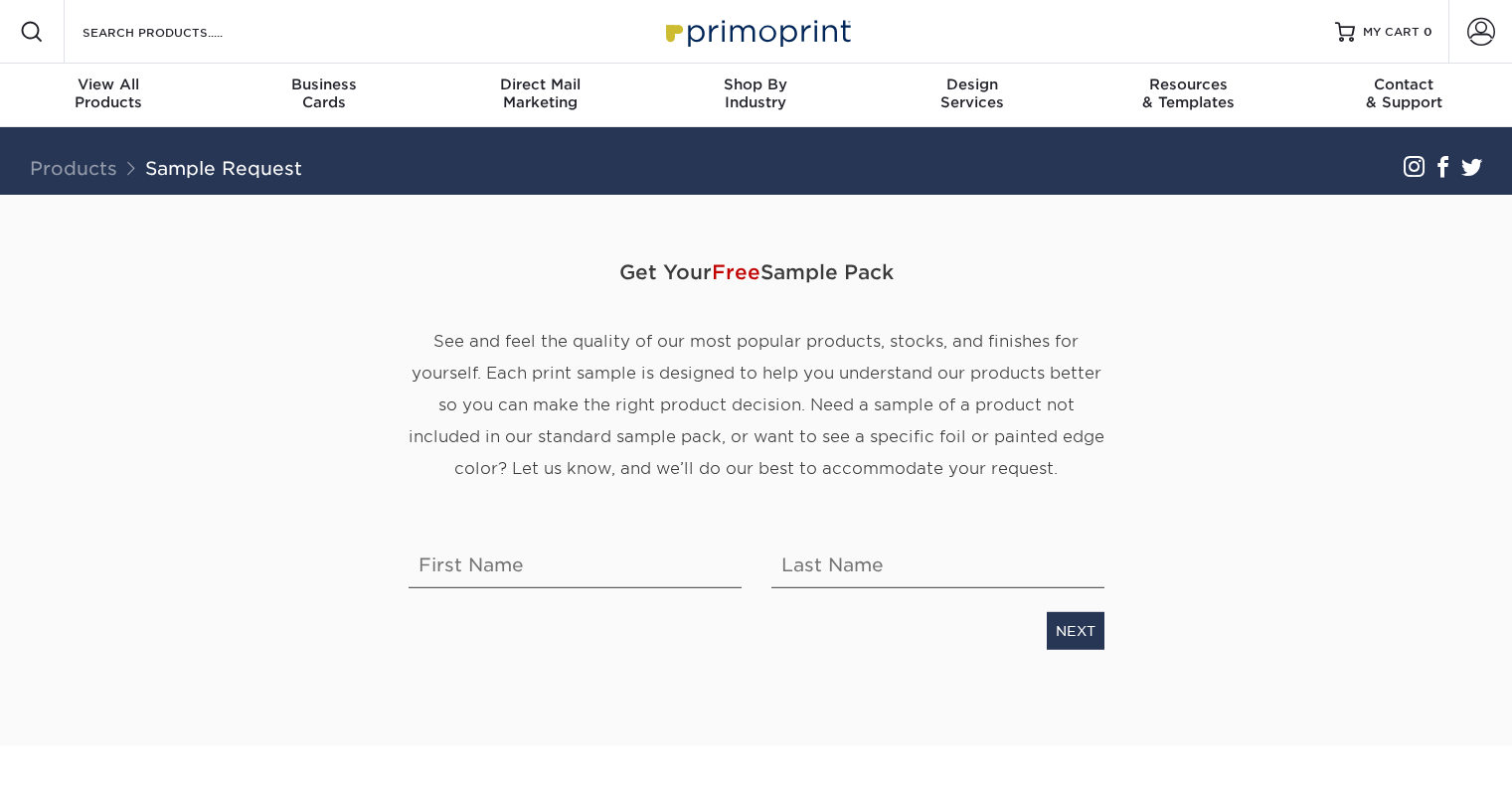 scroll, scrollTop: 0, scrollLeft: 0, axis: both 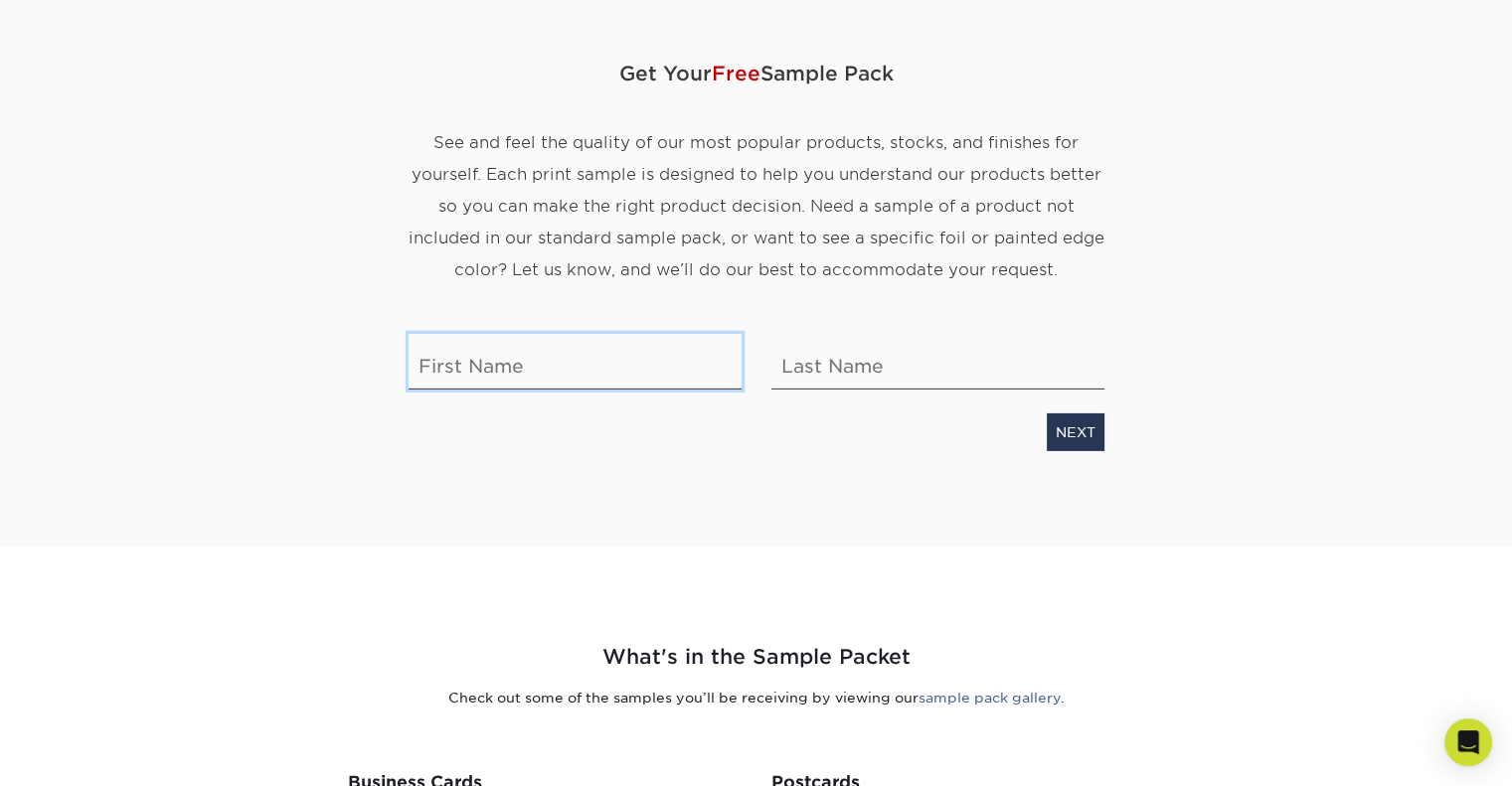 click at bounding box center (575, 362) 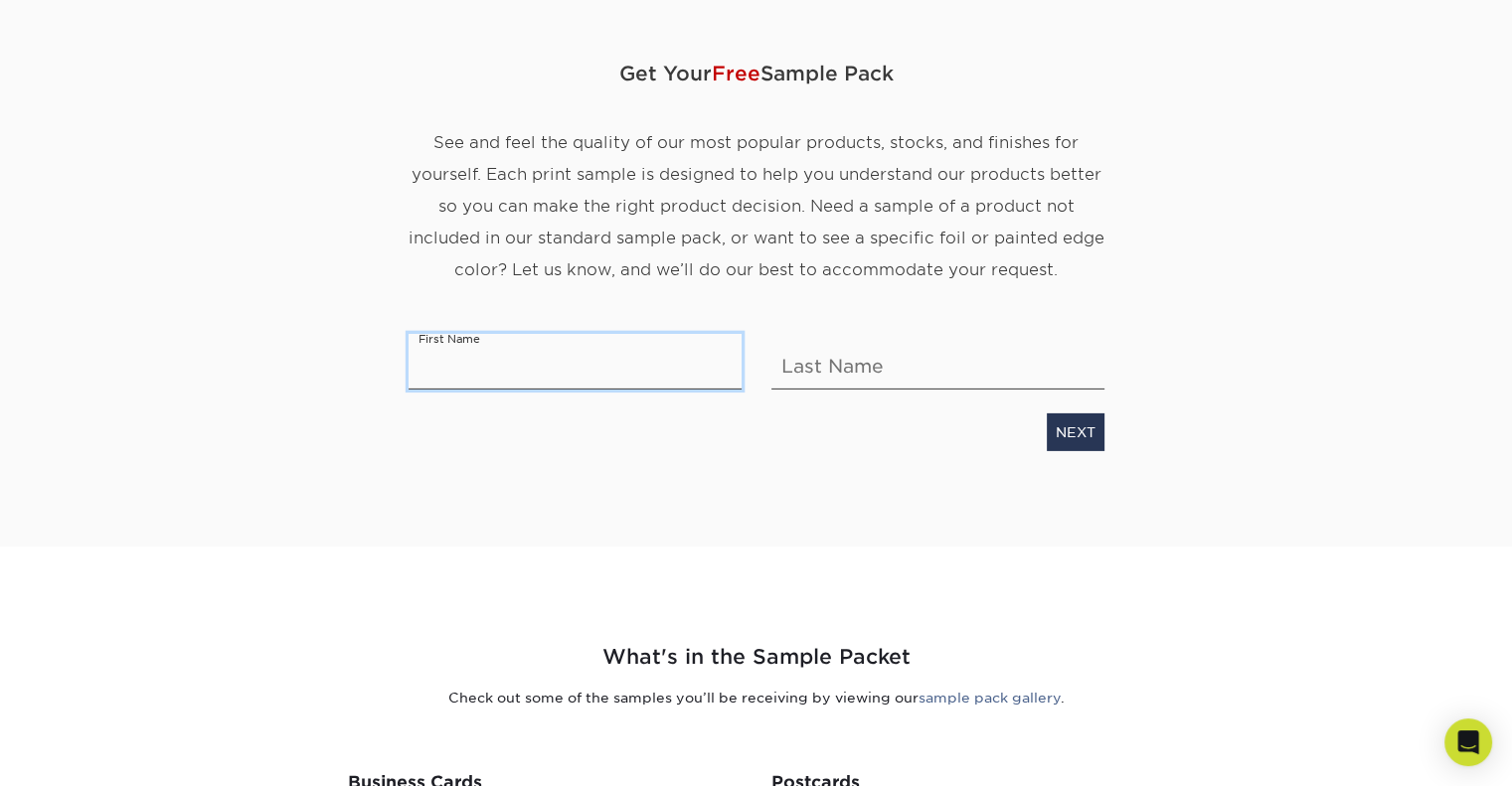 type on "Maria" 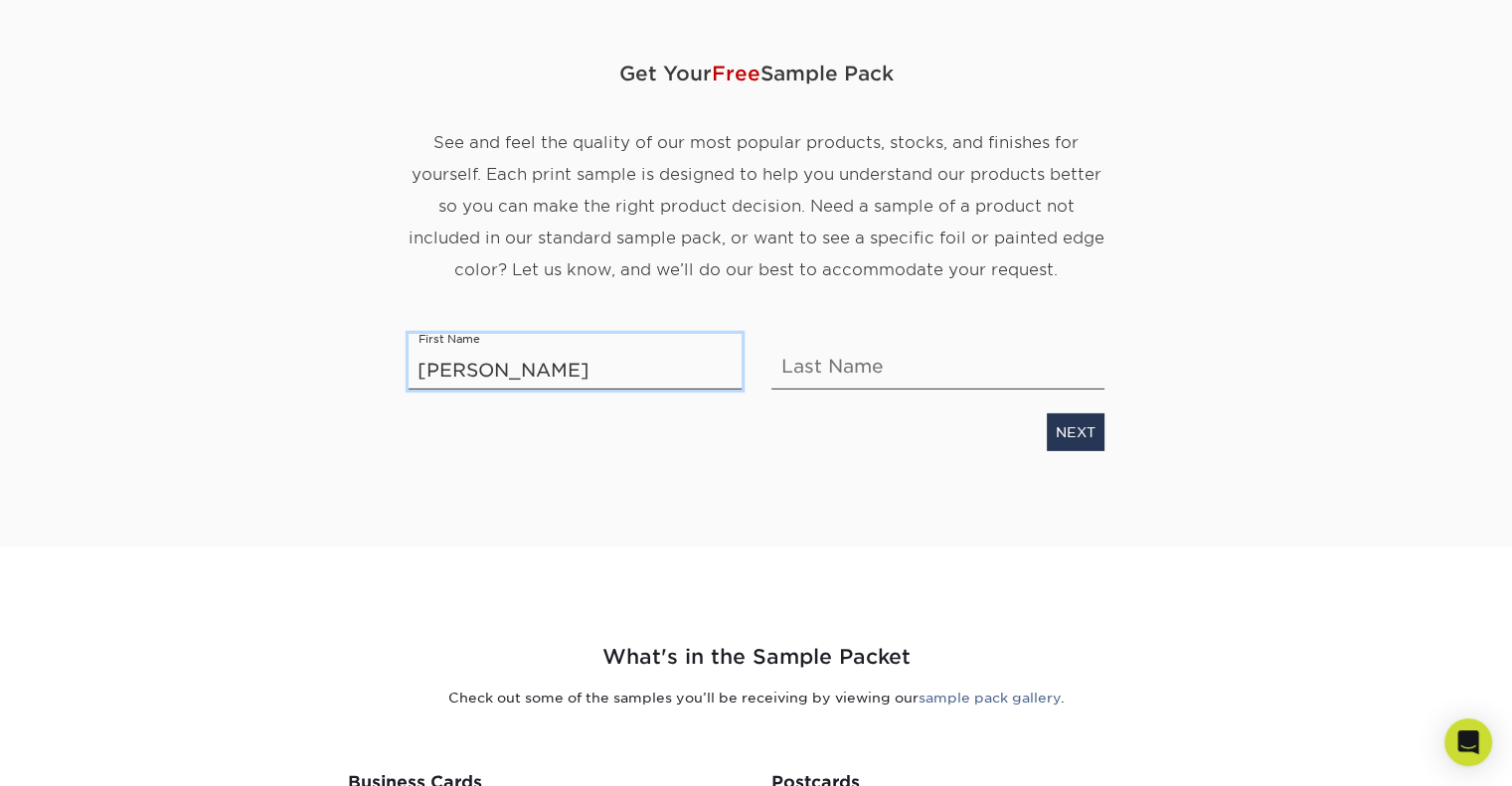 type on "Gonzalez" 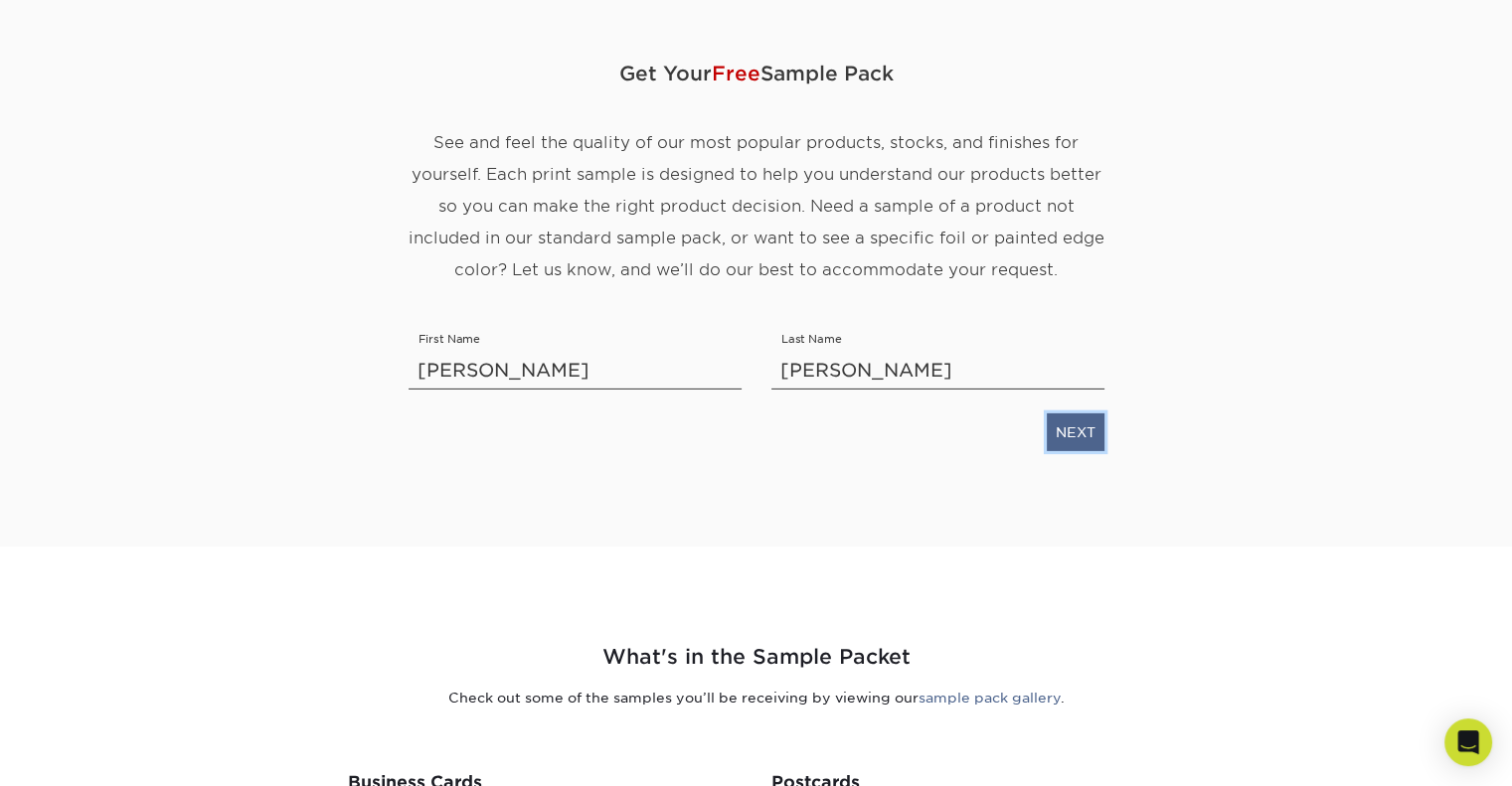 click on "NEXT" at bounding box center (1076, 432) 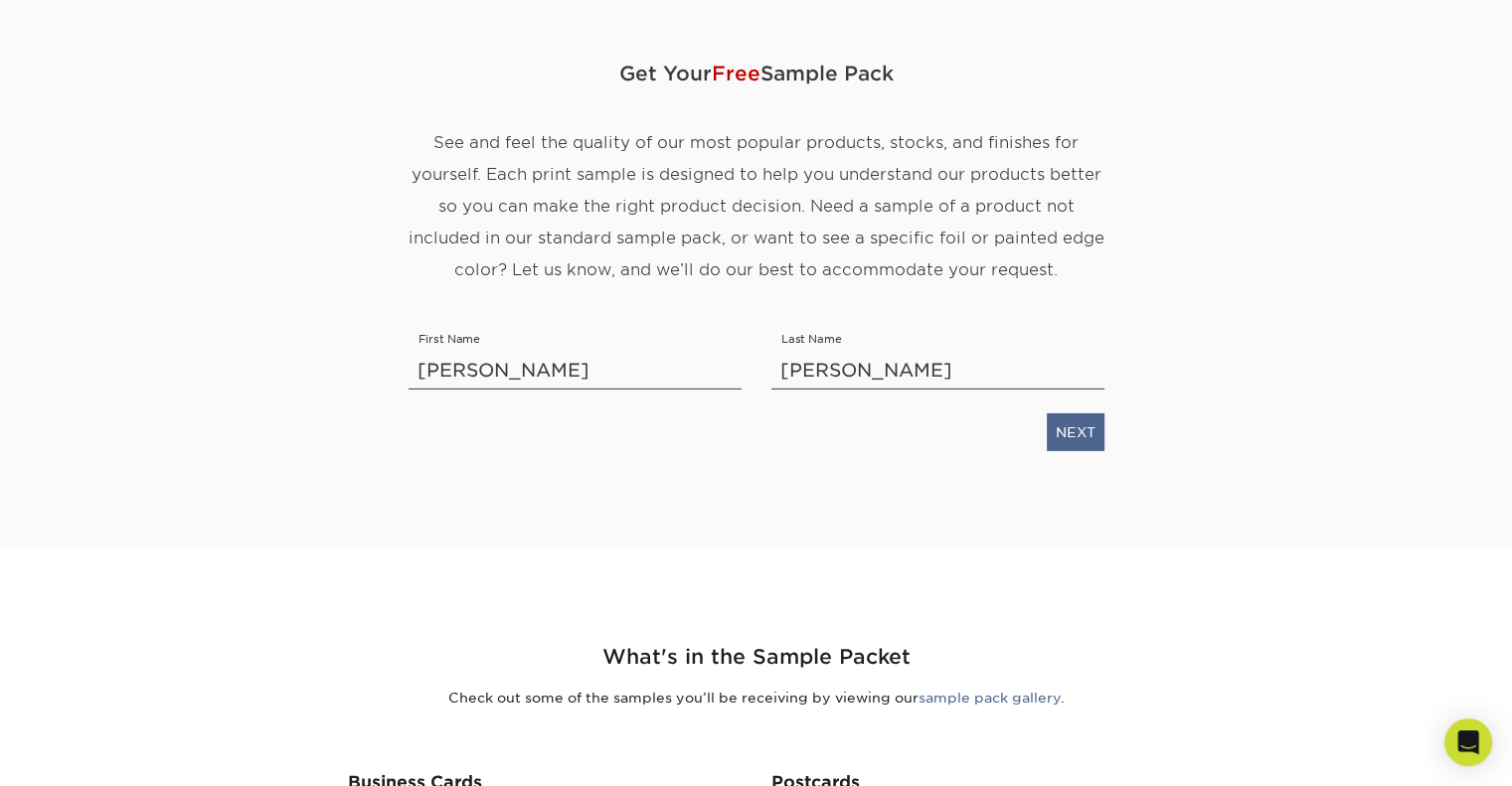scroll, scrollTop: 310, scrollLeft: 0, axis: vertical 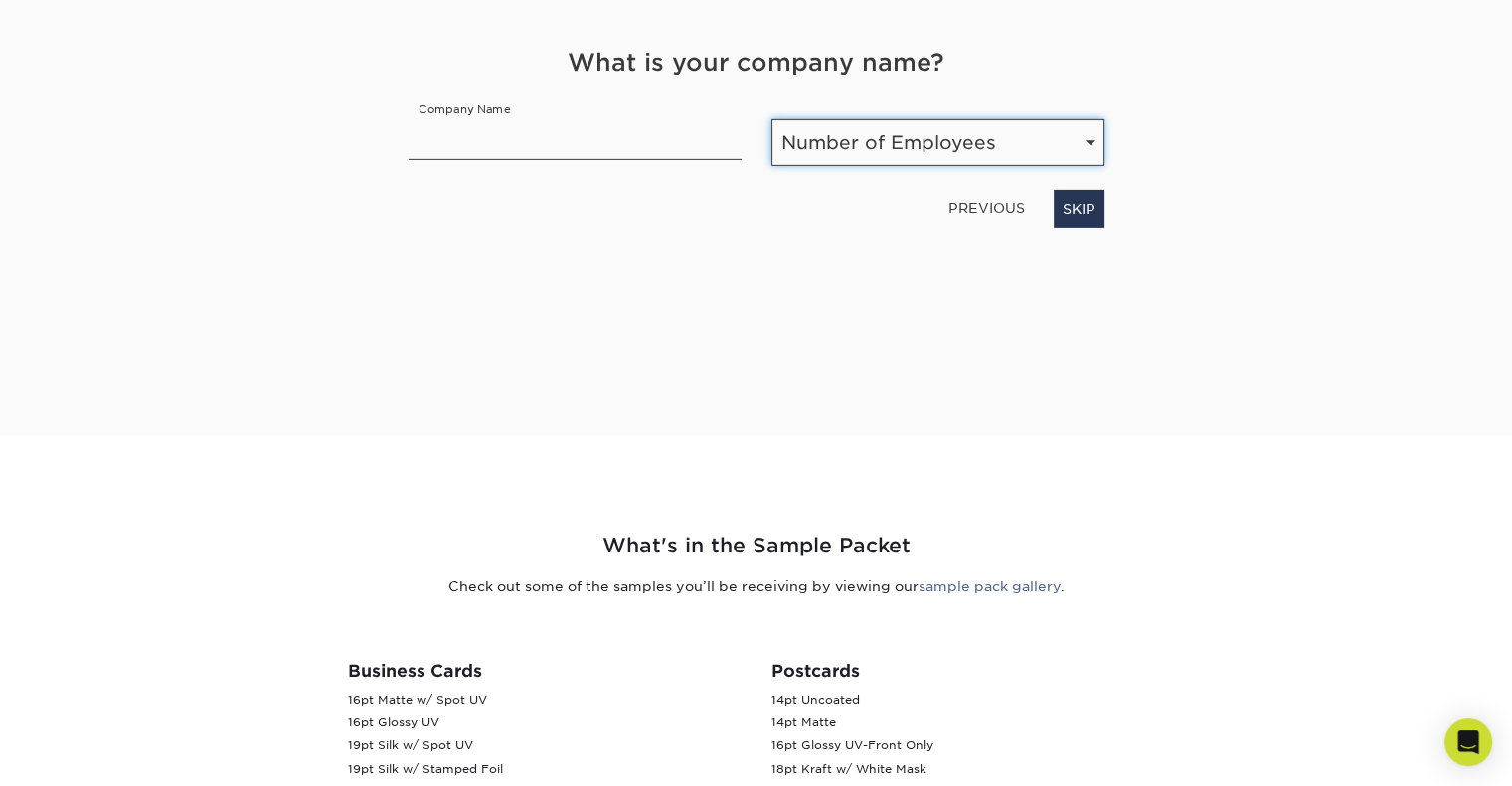click on "Number of Employees
Self-employed
1-10 employees
11-50 employees
51-200 employees
201-500 employees
501-1000 employees
1001-5000 employees
5001-10,000 employees
10,001+ employees" at bounding box center [937, 142] 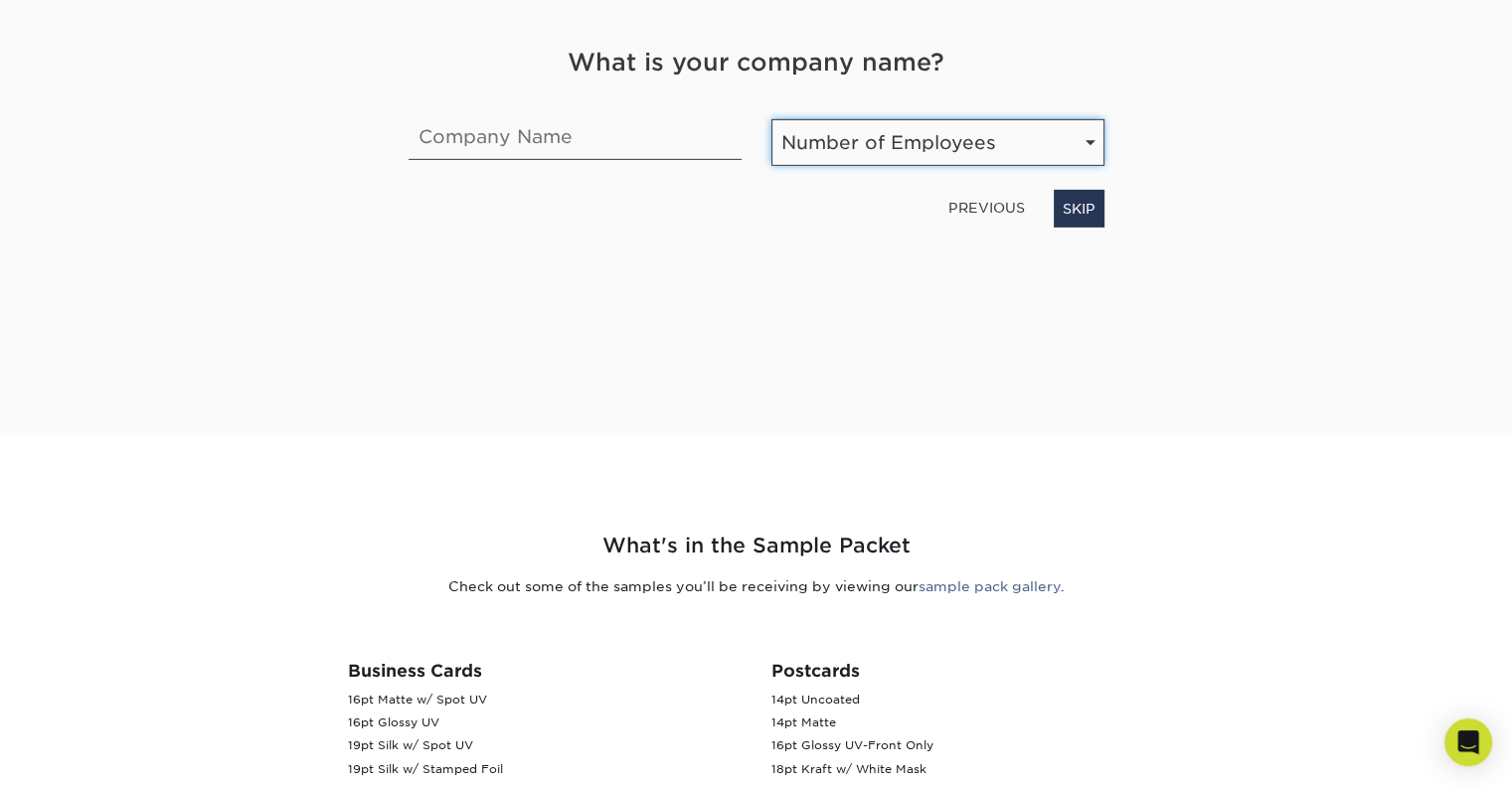 click on "Number of Employees
Self-employed
1-10 employees
11-50 employees
51-200 employees
201-500 employees
501-1000 employees
1001-5000 employees
5001-10,000 employees
10,001+ employees" at bounding box center [937, 142] 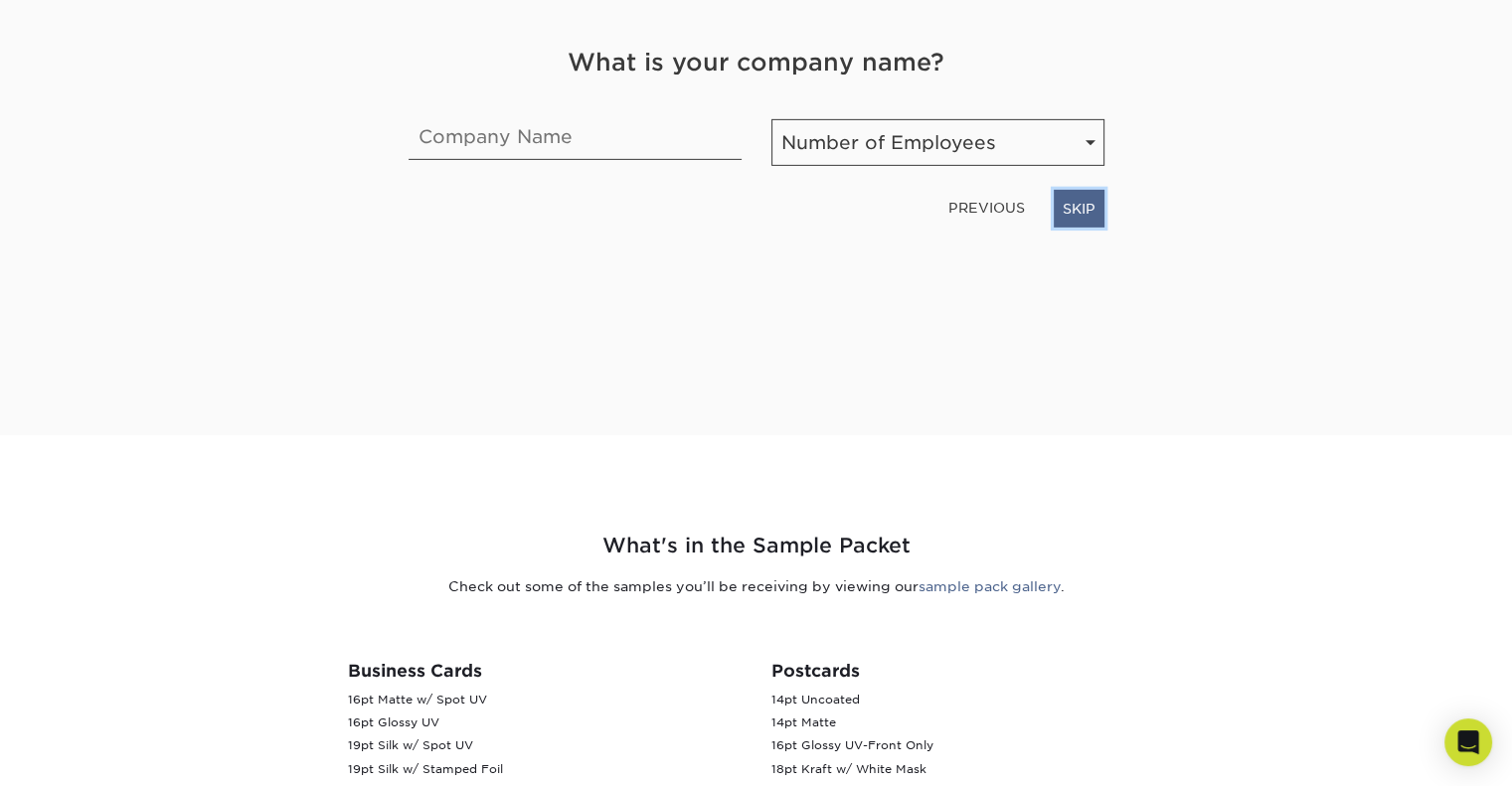 click on "SKIP" at bounding box center [1079, 209] 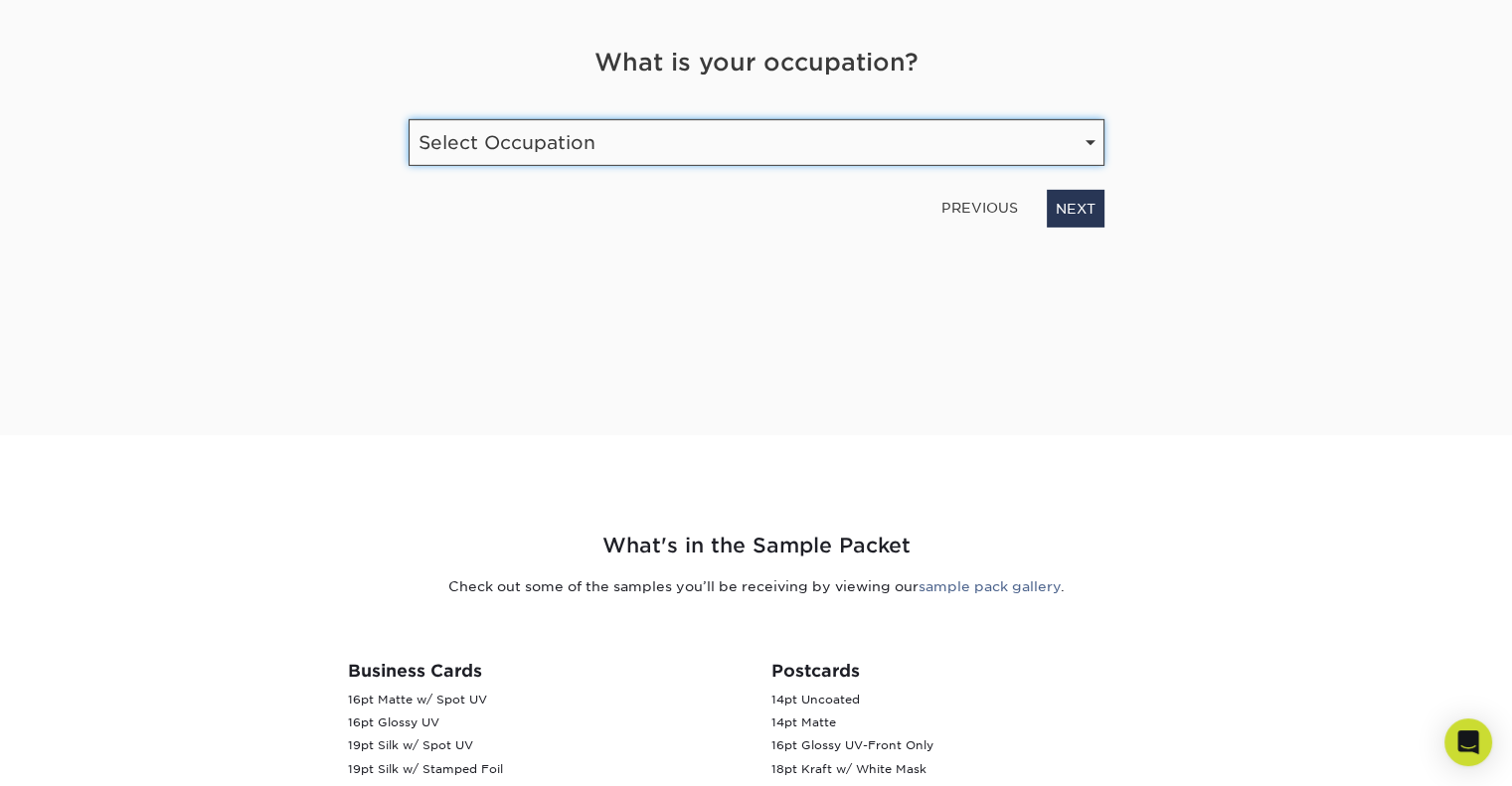 click on "Select Occupation
Agency
Automotive
Blogger
Cleaning Services
Construction
Education
Entertainment
Entrepreneur
Etsy Shop Owner
Event / Wedding Planner
Financial Services
Food / Beverage
Franchise
Graphic Designer / Freelance
Health Care
Hospitality
Human Resources
Insurance
Landscaping
Legal
Maintenance
Print" at bounding box center [756, 142] 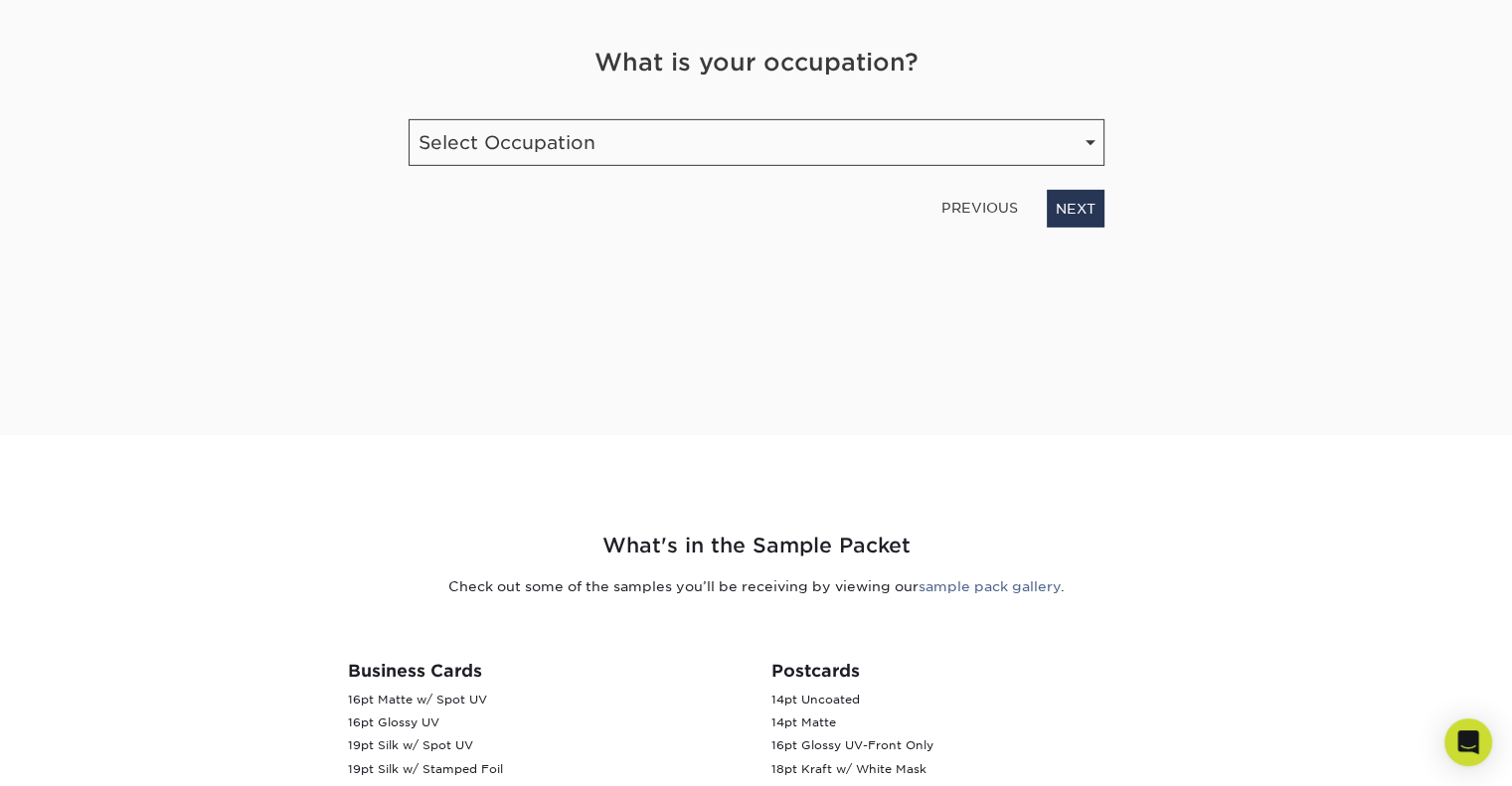 click on "Get Your  Free  Sample Pack
See and feel the quality of our most popular products, stocks, and finishes for yourself. Each print sample is designed to help you understand our products better so you can make the right product decision.
Need a sample of a product not included in our standard sample pack, or want to see a specific foil or painted edge color? Let us know, and we’ll do our best to accommodate your request.
First Name
Maria
Last Name
Gonzalez
NEXT" at bounding box center [756, 160] 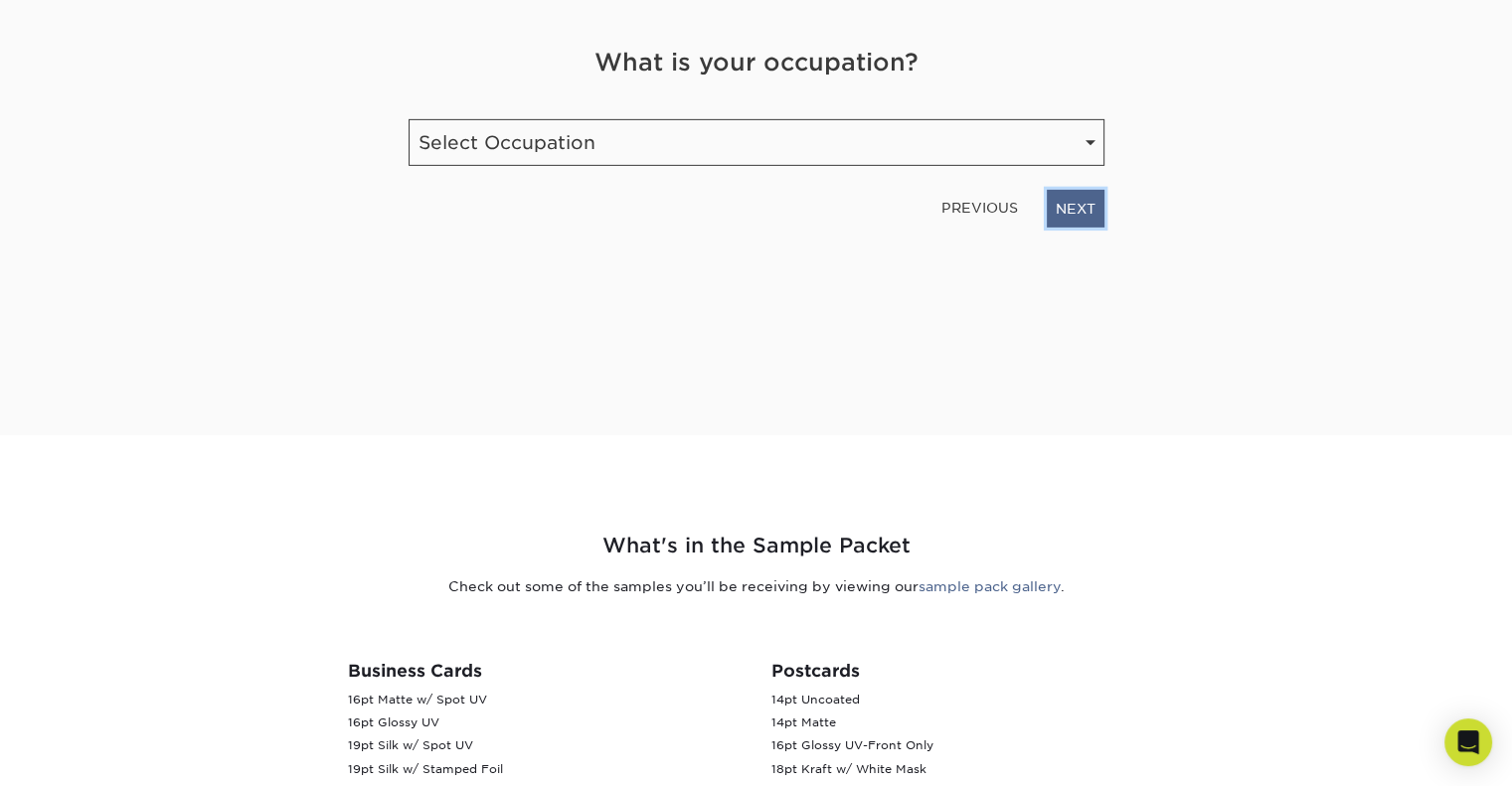 click on "NEXT" at bounding box center [1076, 209] 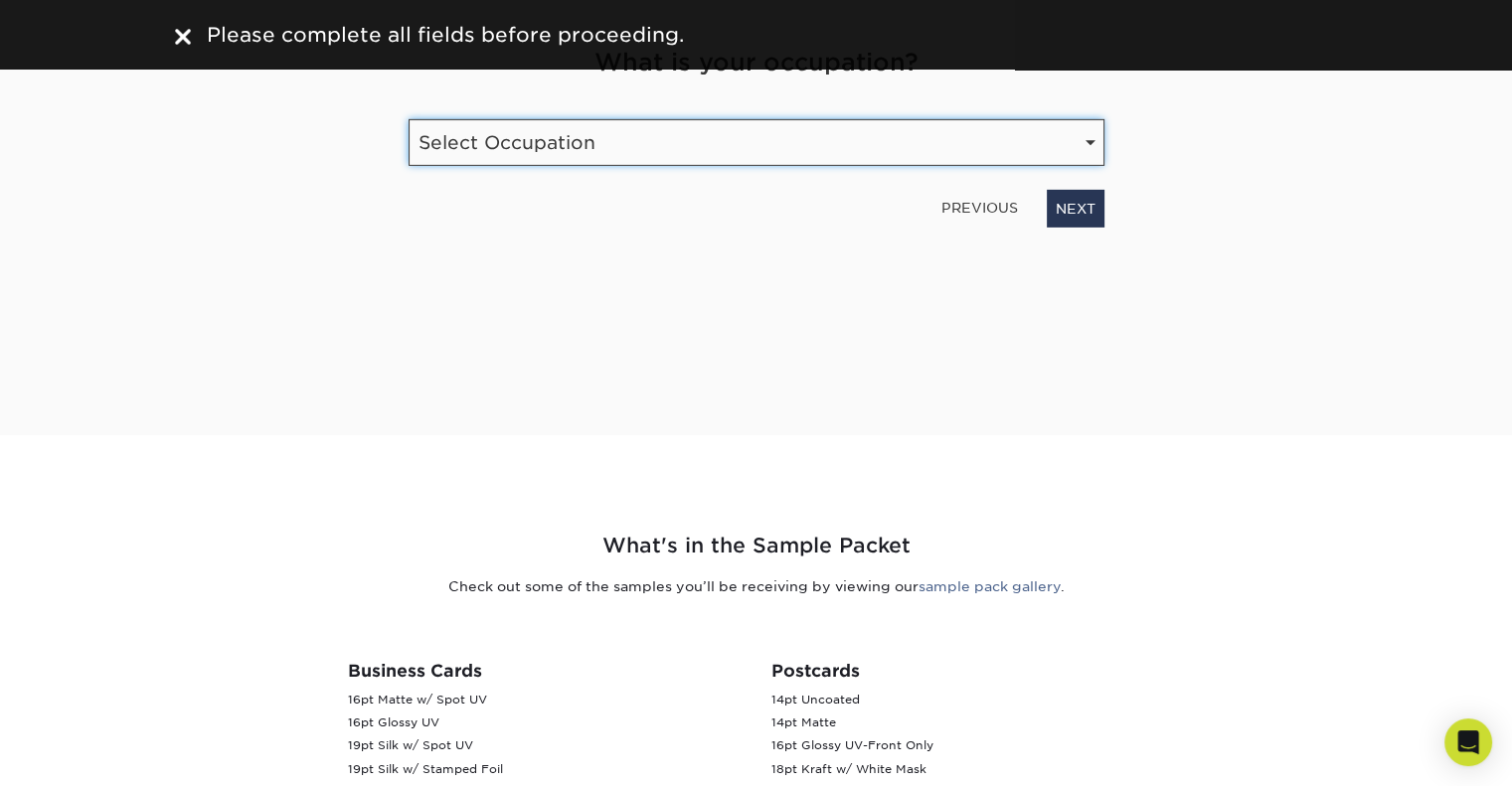 click on "Select Occupation
Agency
Automotive
Blogger
Cleaning Services
Construction
Education
Entertainment
Entrepreneur
Etsy Shop Owner
Event / Wedding Planner
Financial Services
Food / Beverage
Franchise
Graphic Designer / Freelance
Health Care
Hospitality
Human Resources
Insurance
Landscaping
Legal
Maintenance
Print" at bounding box center [756, 142] 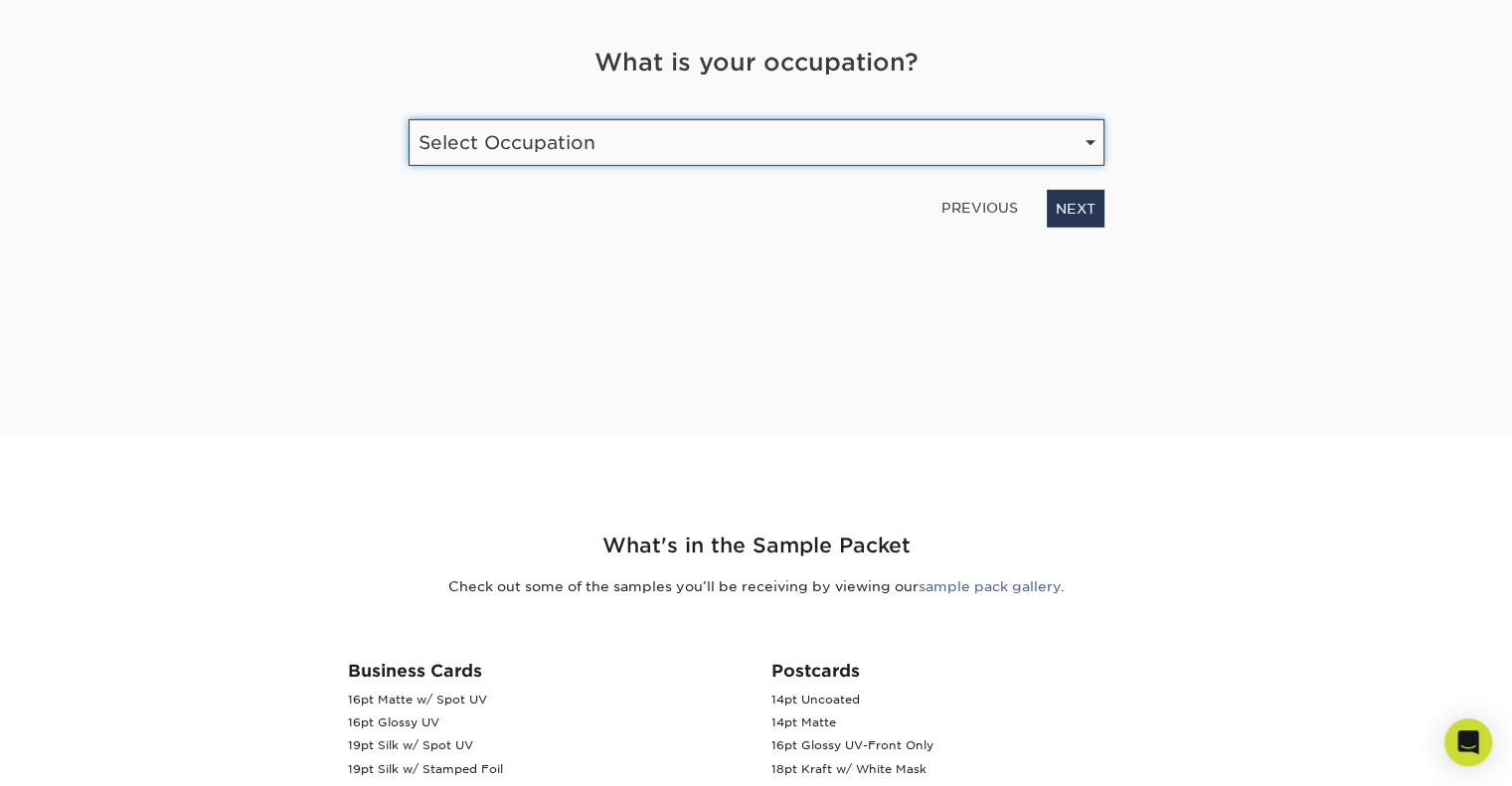 select on "Human Resources" 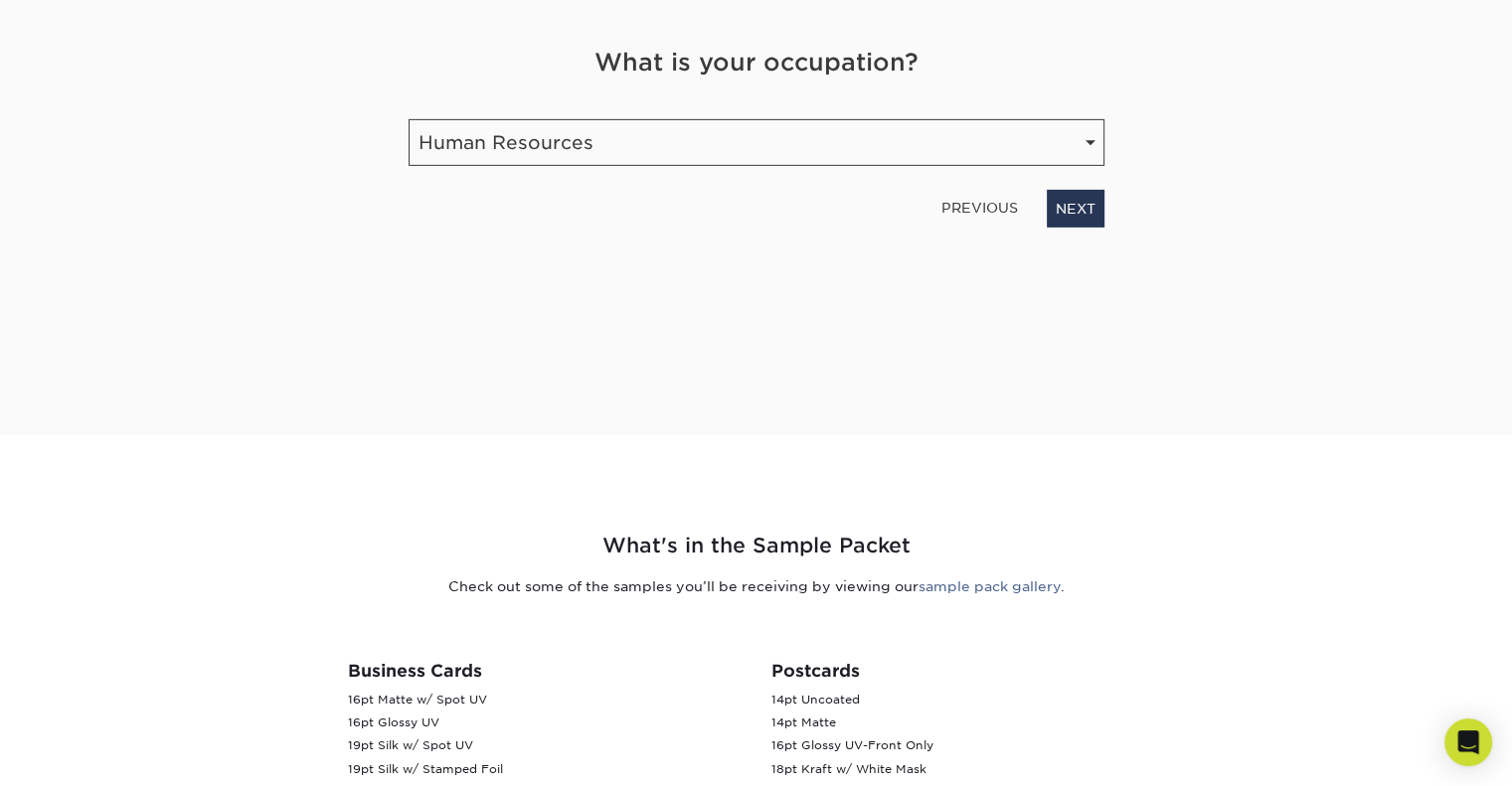 click on "PREVIOUS
NEXT" at bounding box center [756, 205] 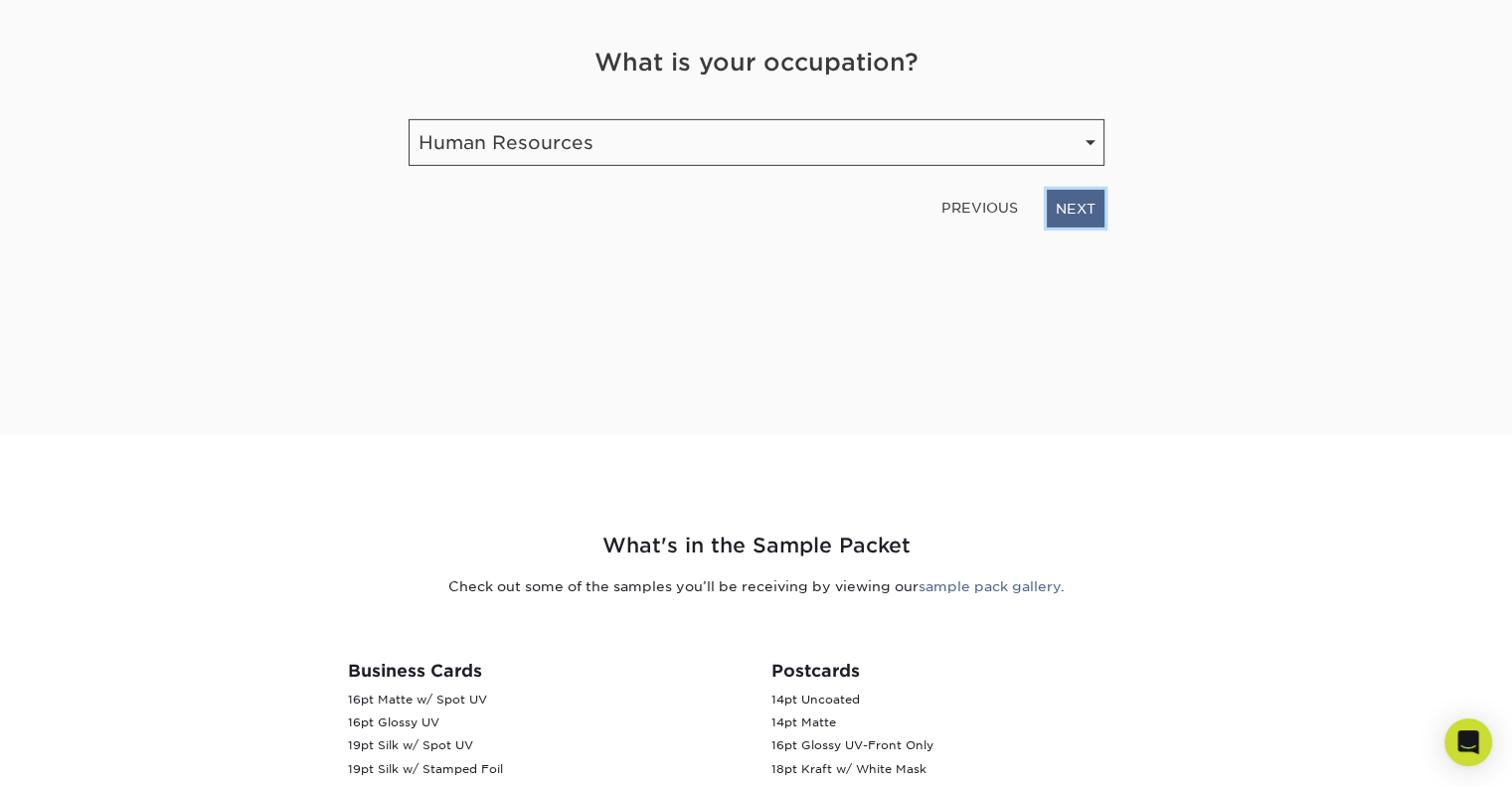 click on "NEXT" at bounding box center (1076, 209) 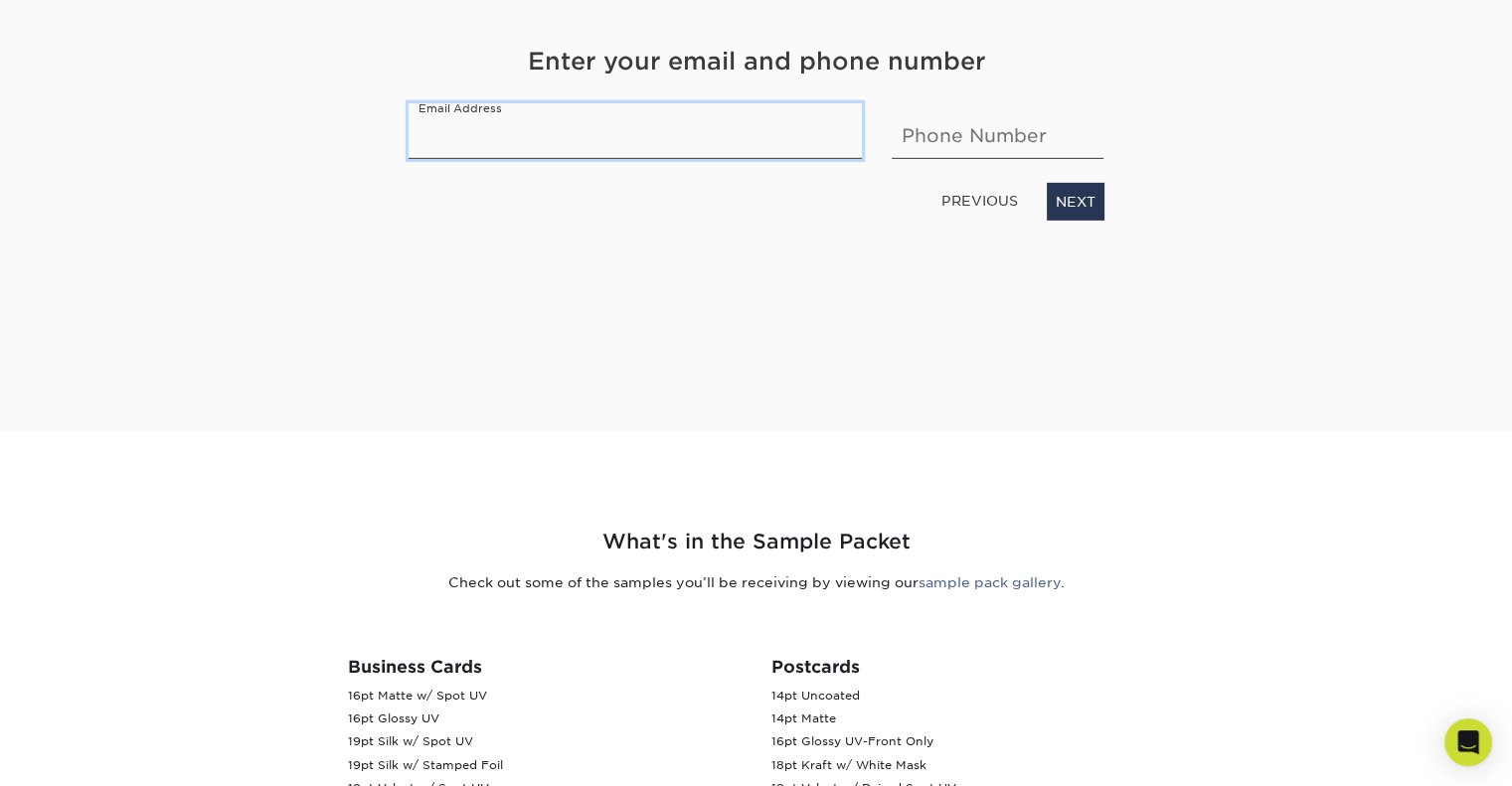 click at bounding box center (635, 131) 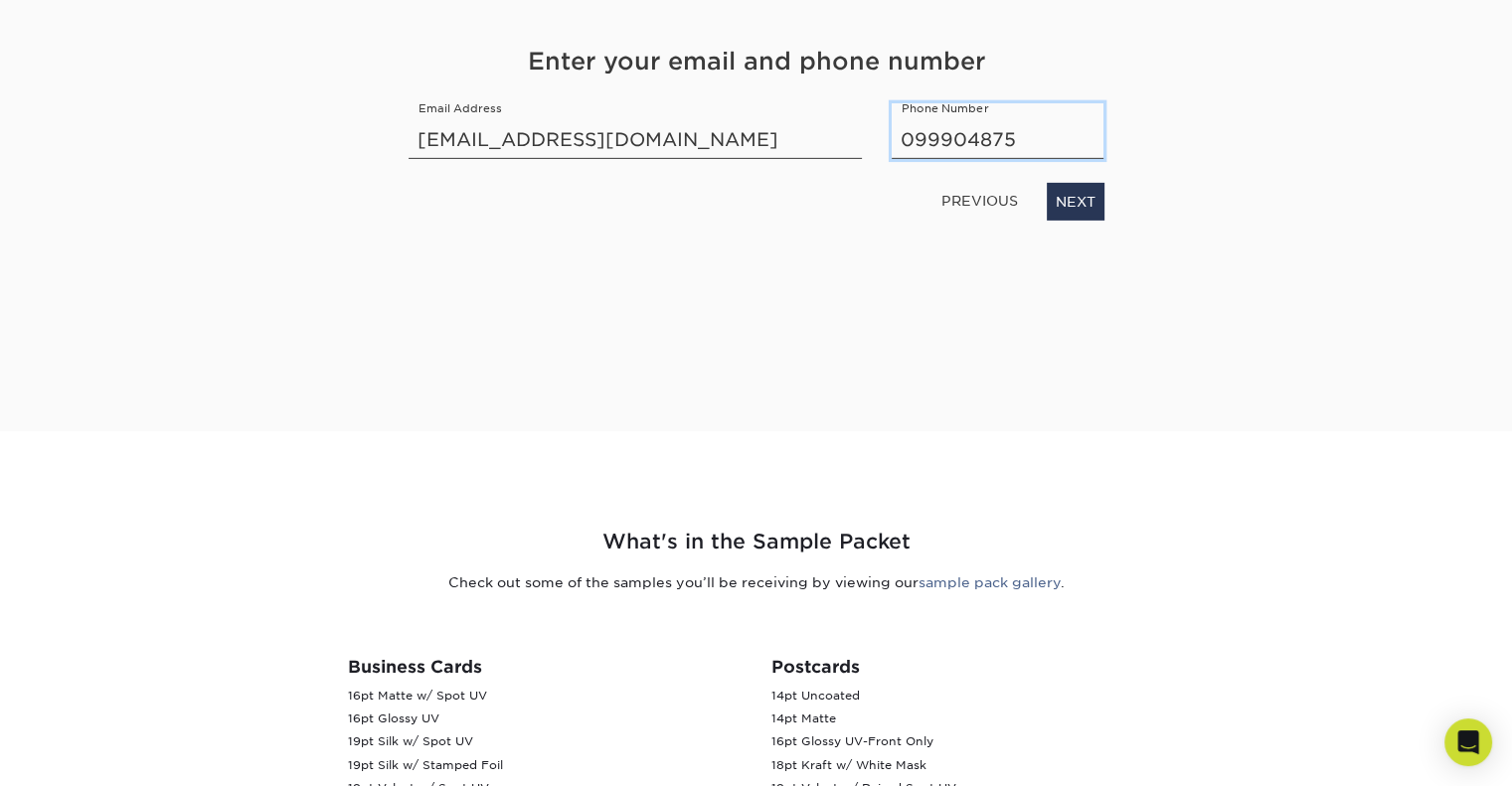 drag, startPoint x: 1024, startPoint y: 131, endPoint x: 818, endPoint y: 137, distance: 206.08736 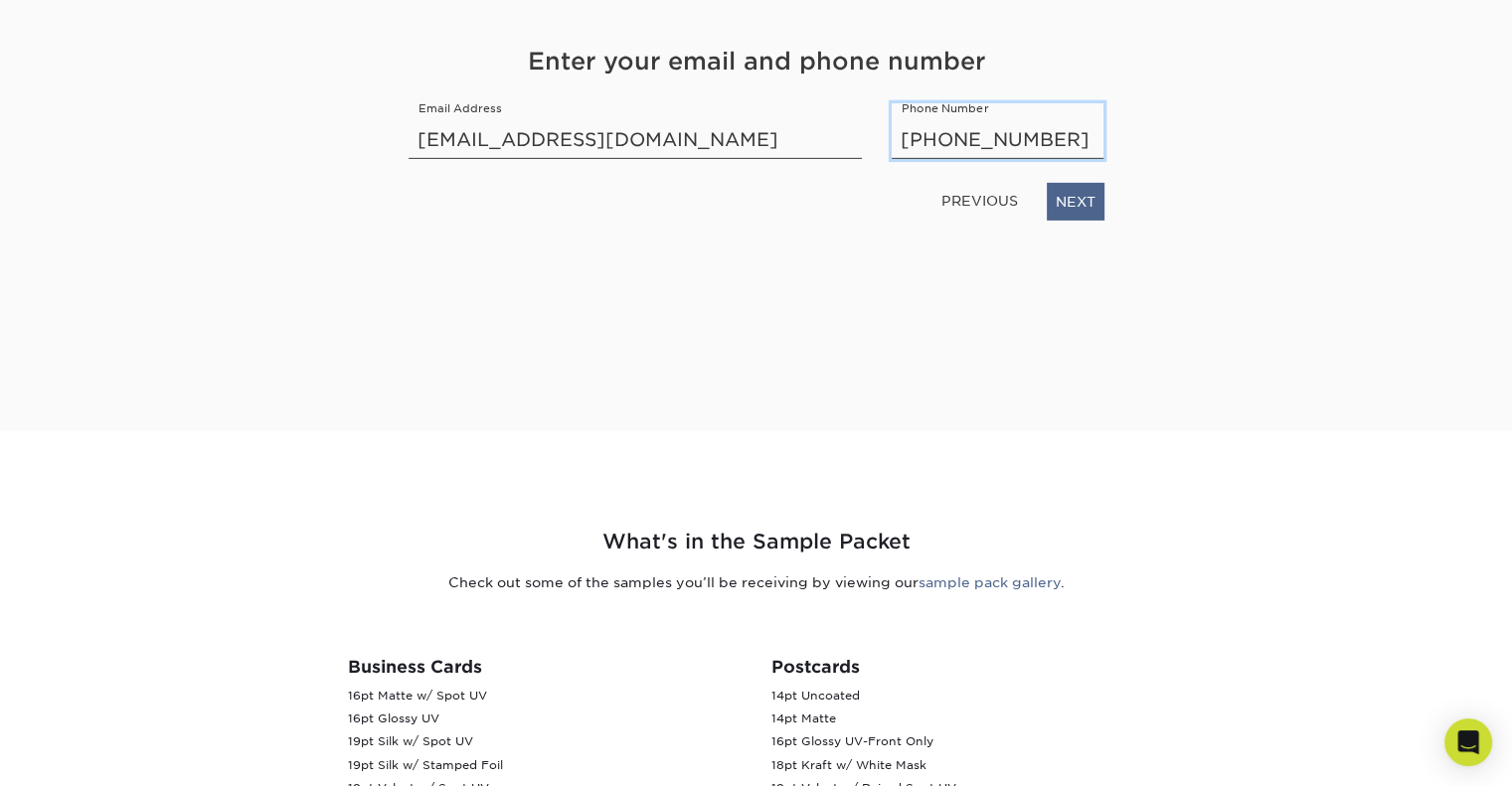 type on "786-417-4062" 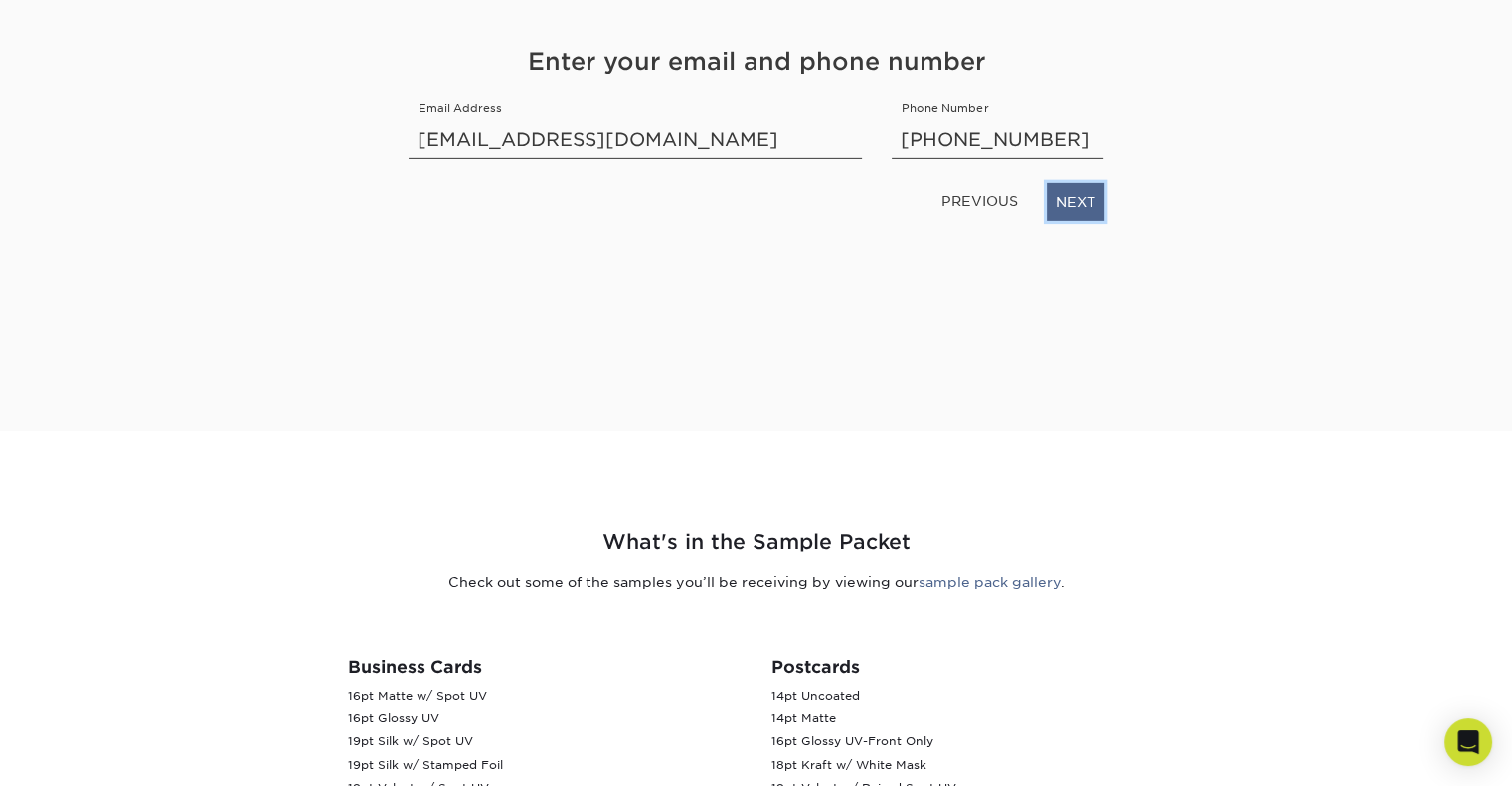 click on "NEXT" at bounding box center [1076, 202] 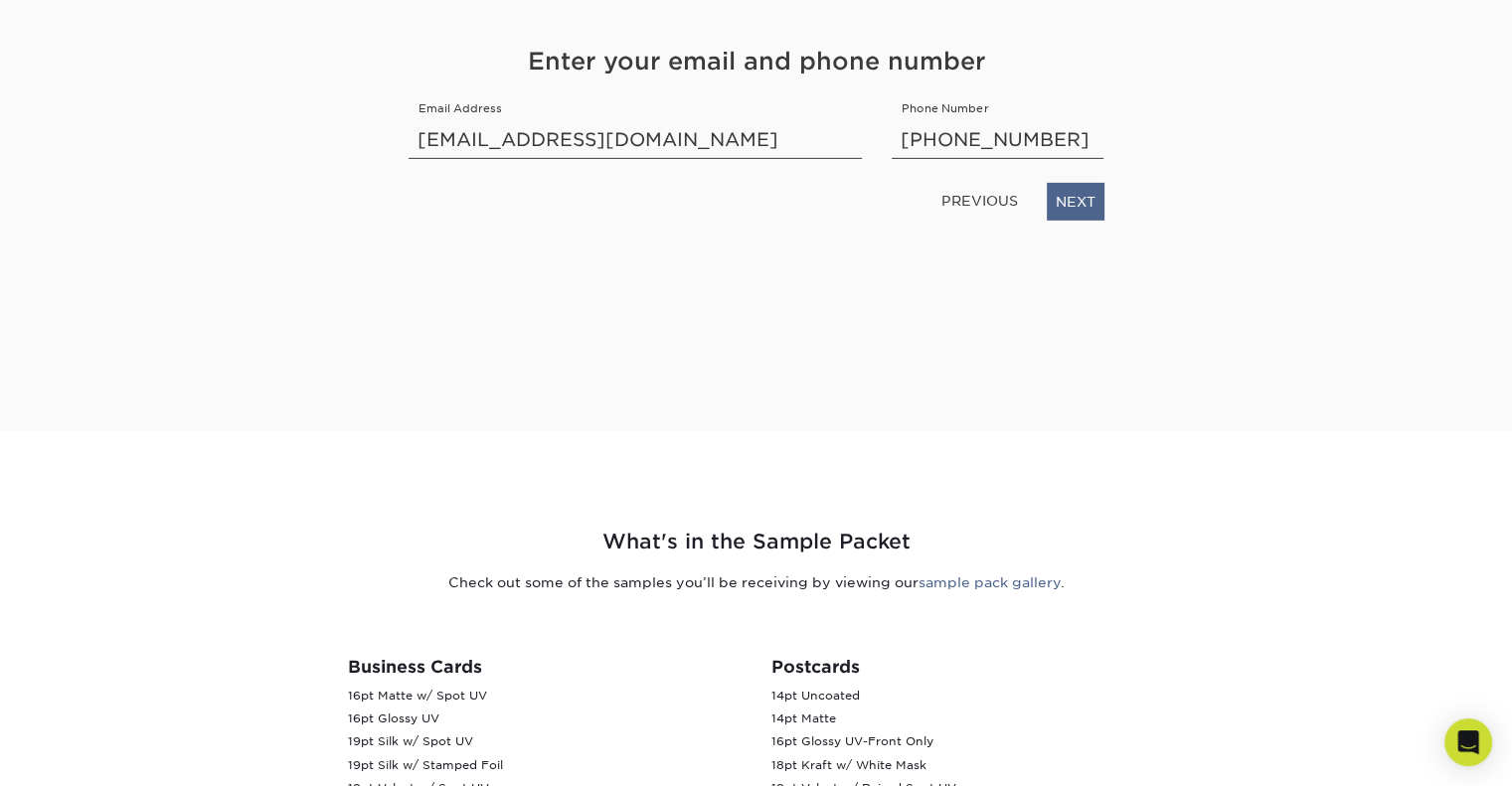 scroll, scrollTop: 277, scrollLeft: 0, axis: vertical 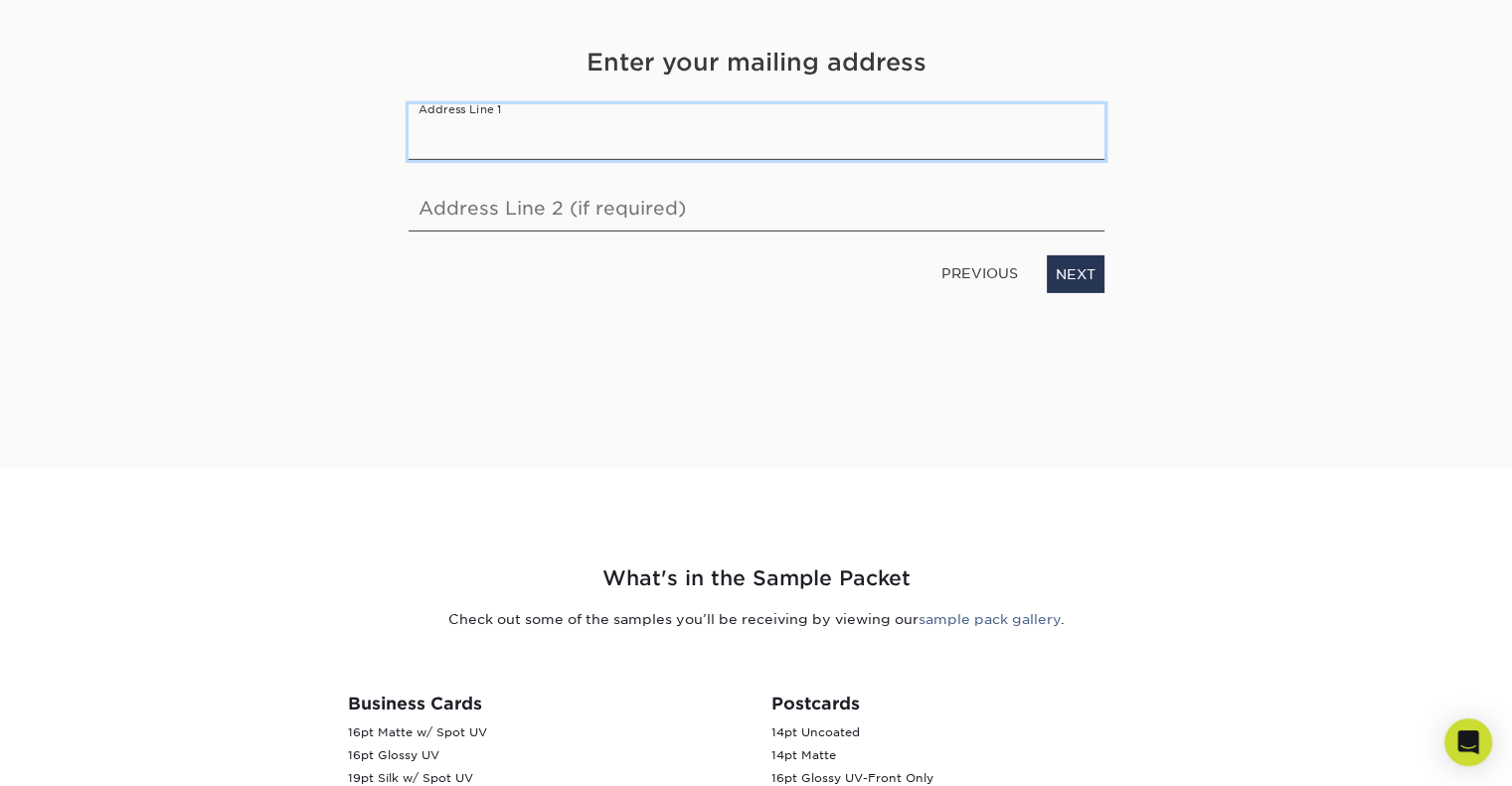 paste on "3970 NW 132nd St" 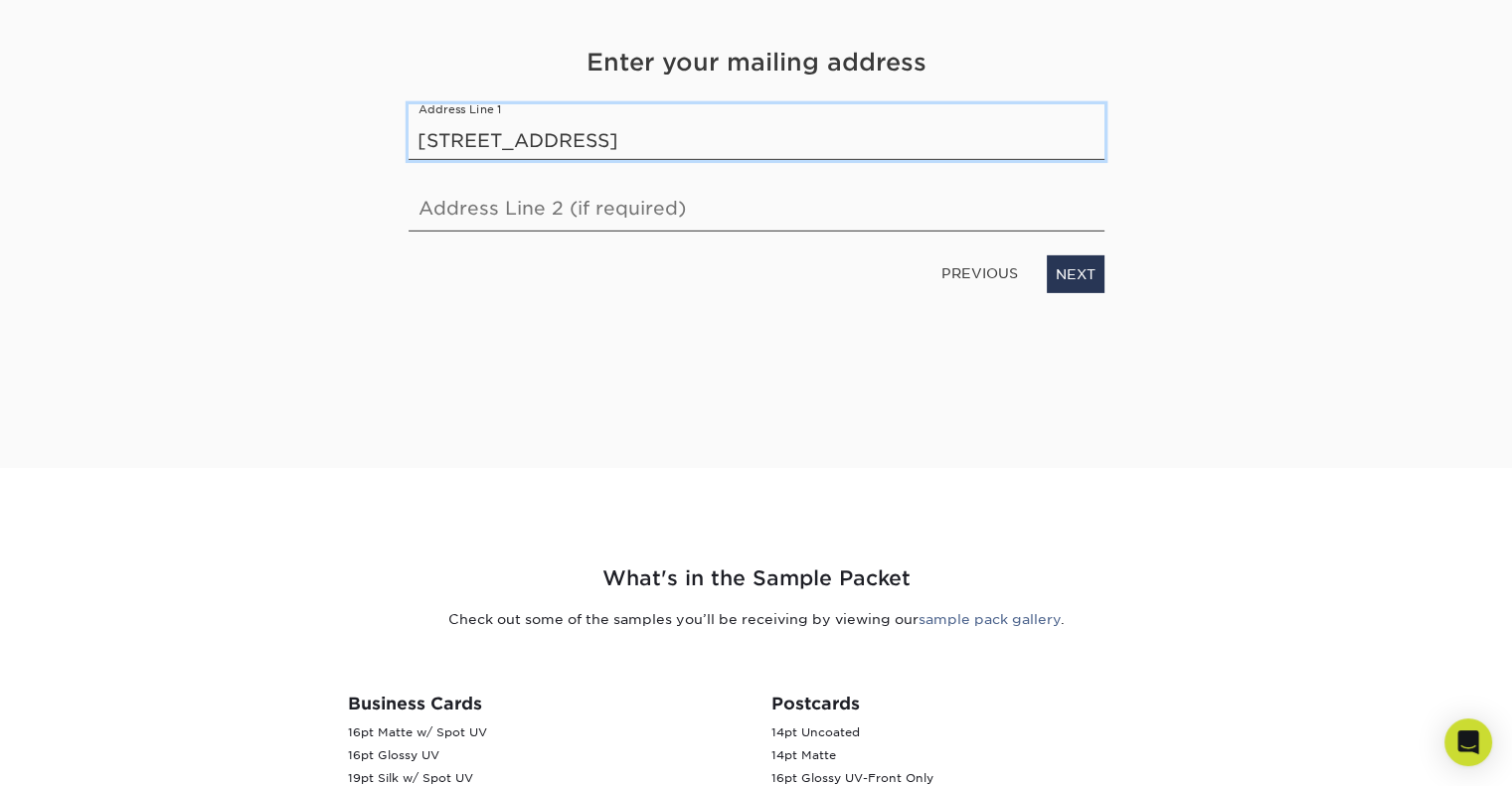 type on "3970 NW 132nd St" 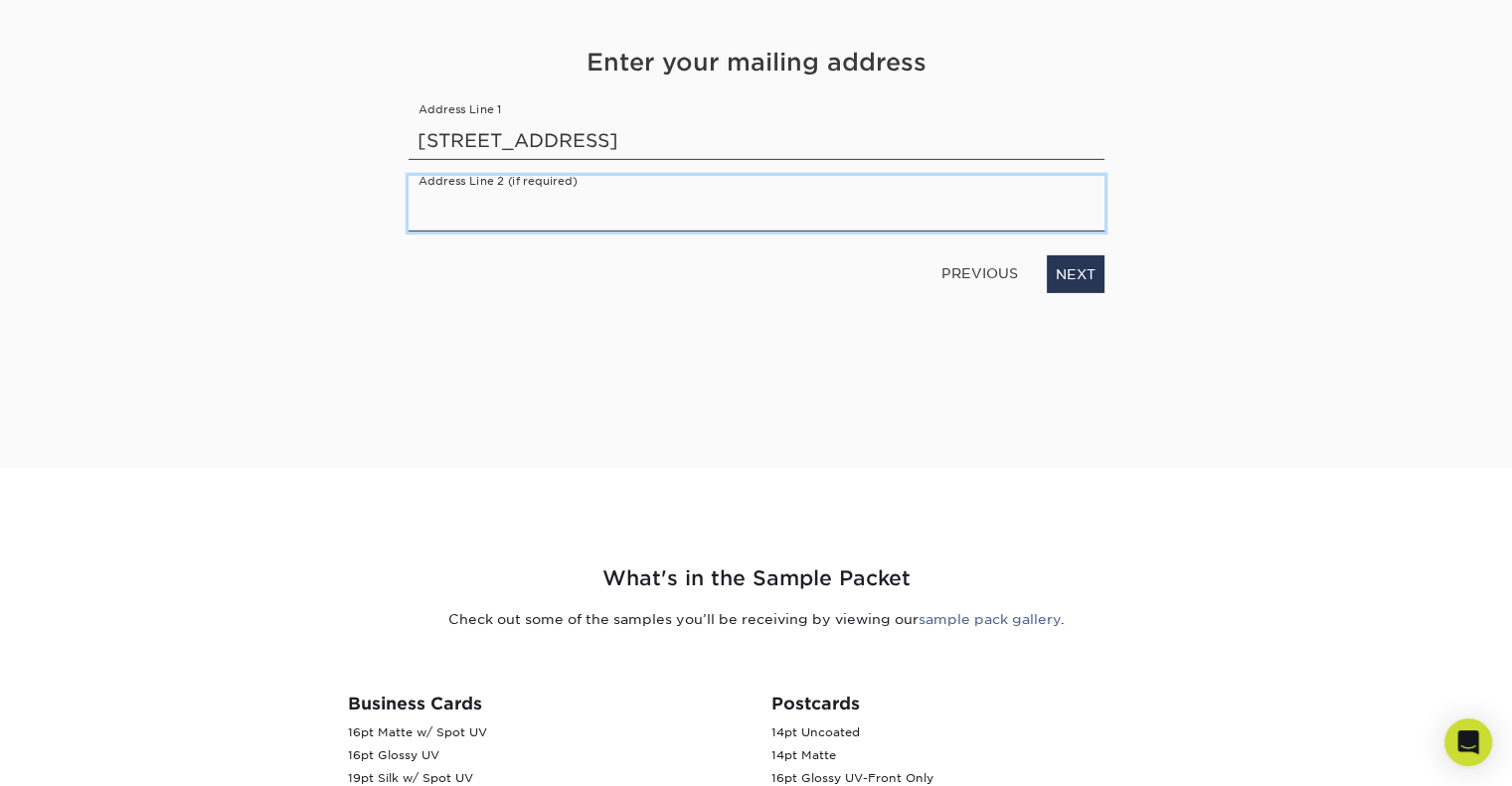 drag, startPoint x: 640, startPoint y: 206, endPoint x: 639, endPoint y: 216, distance: 10.049876 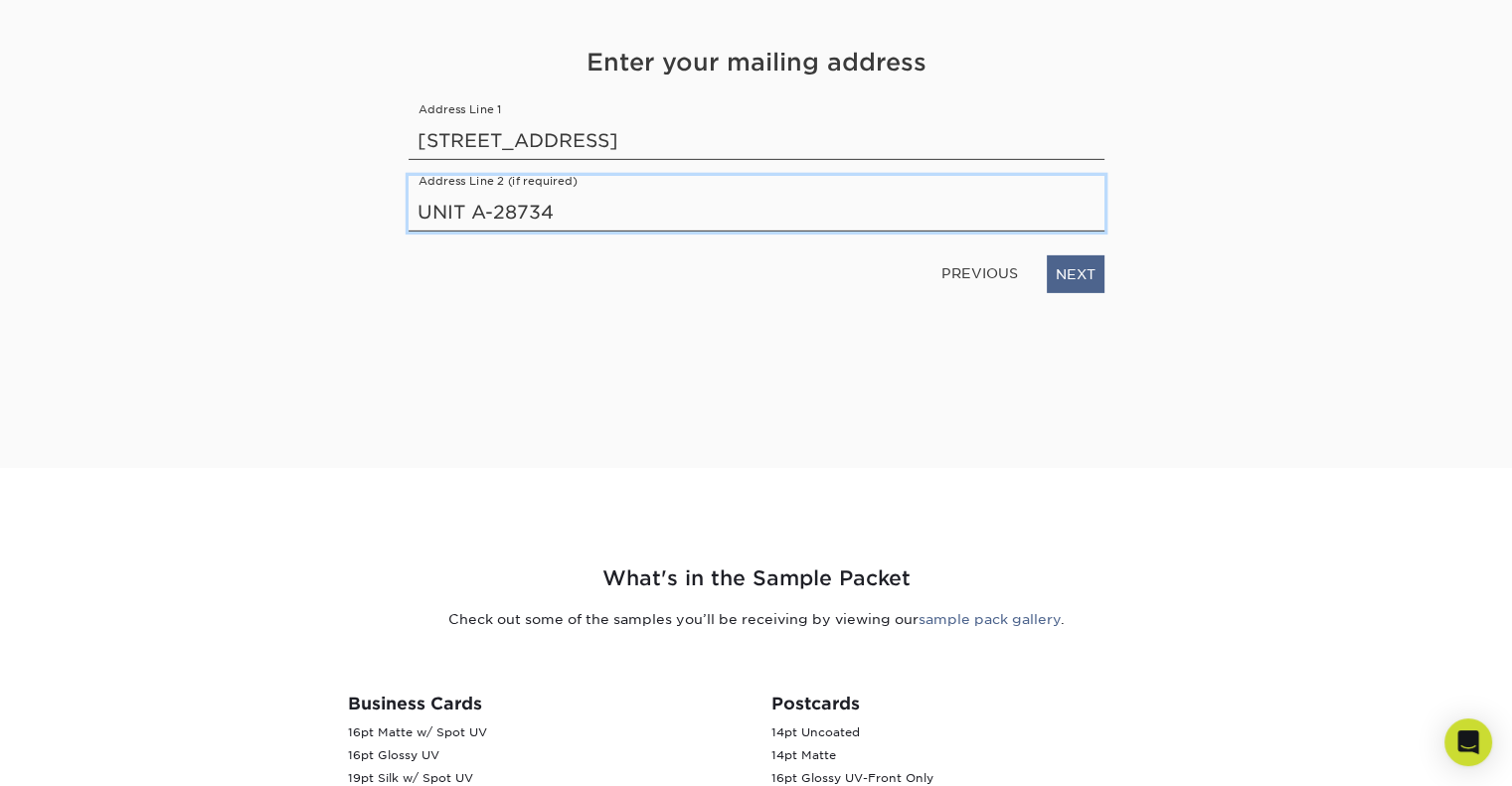 type on "UNIT A-28734" 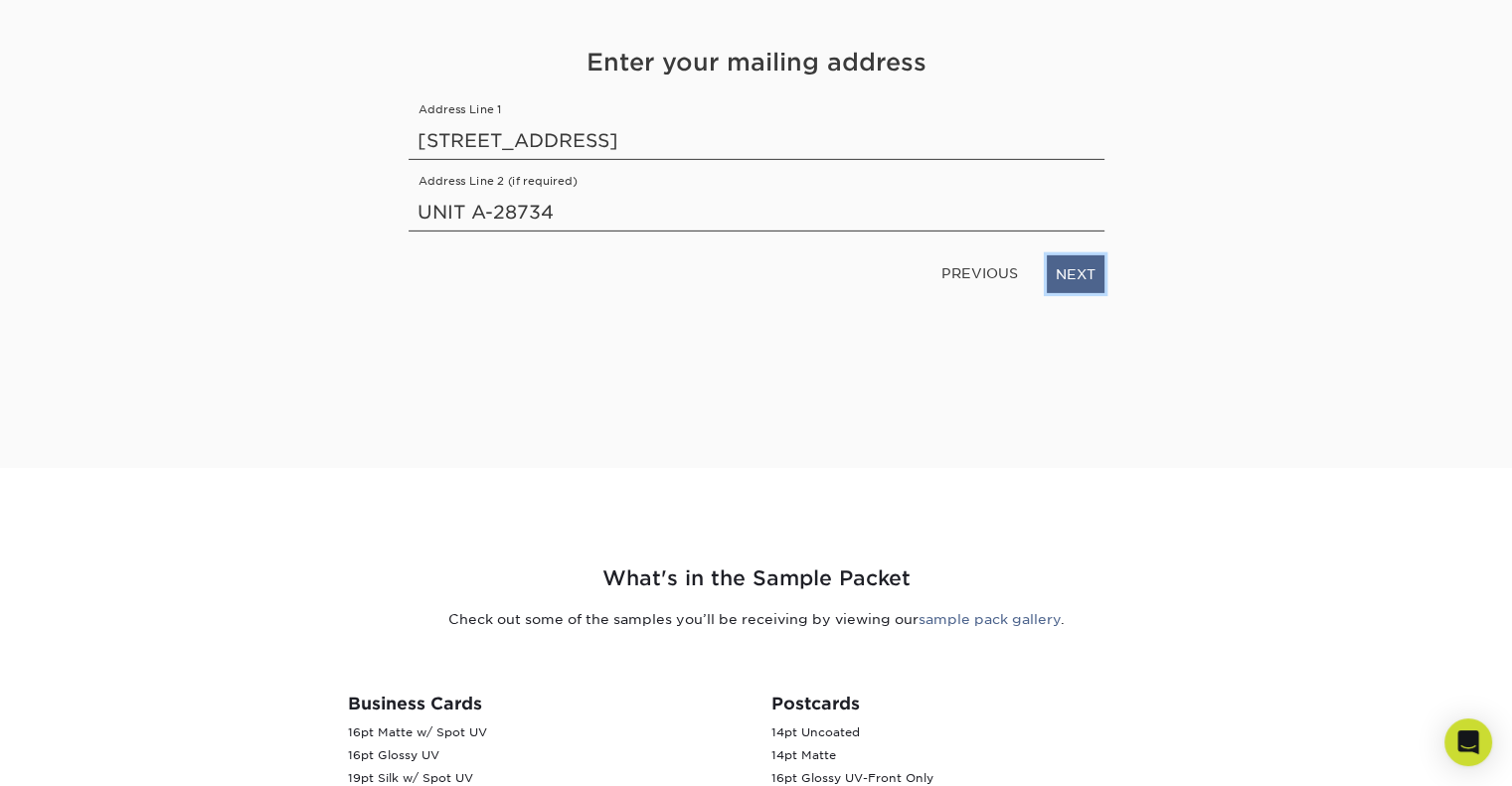 click on "NEXT" at bounding box center [1076, 274] 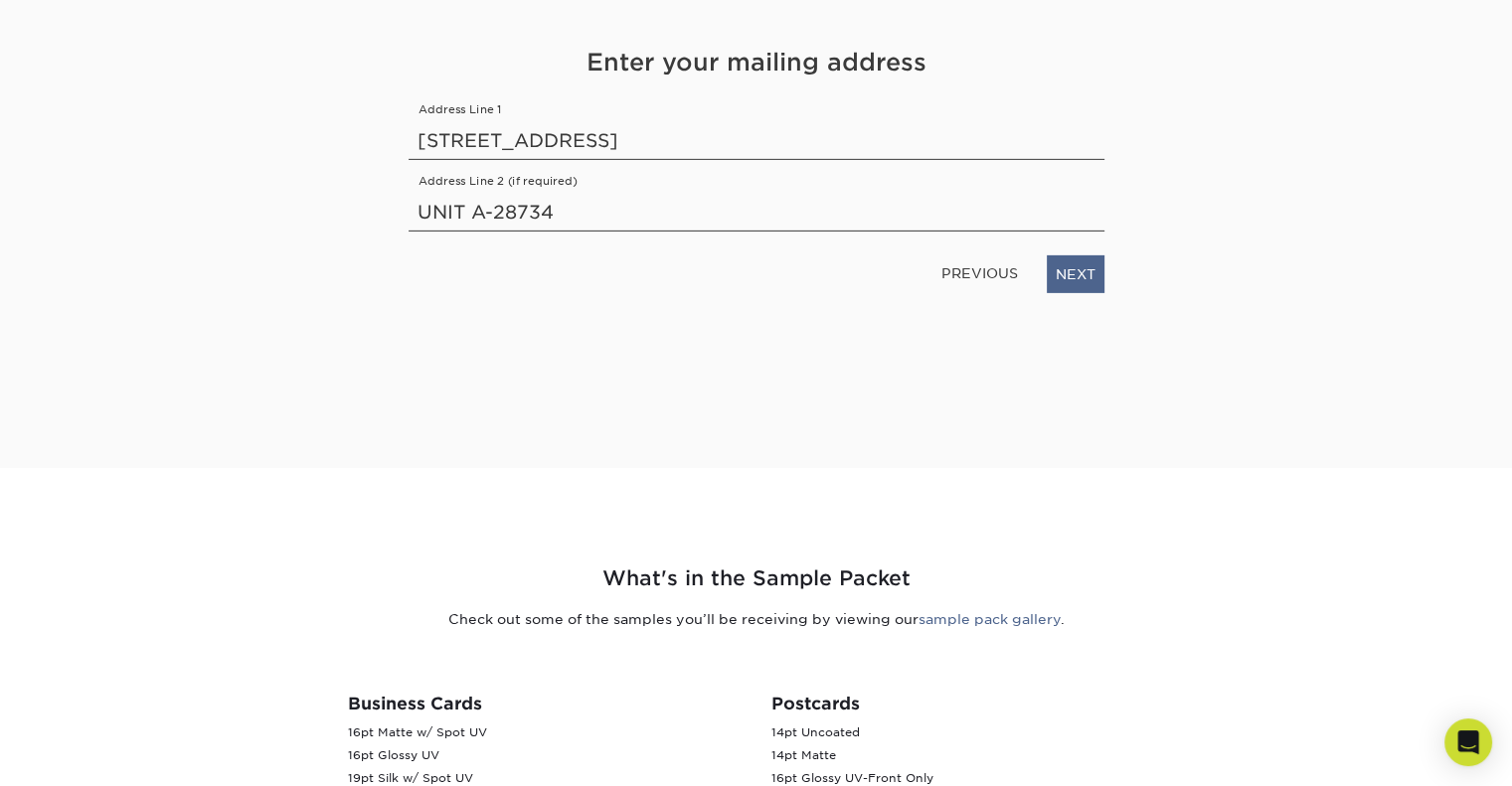 scroll, scrollTop: 272, scrollLeft: 0, axis: vertical 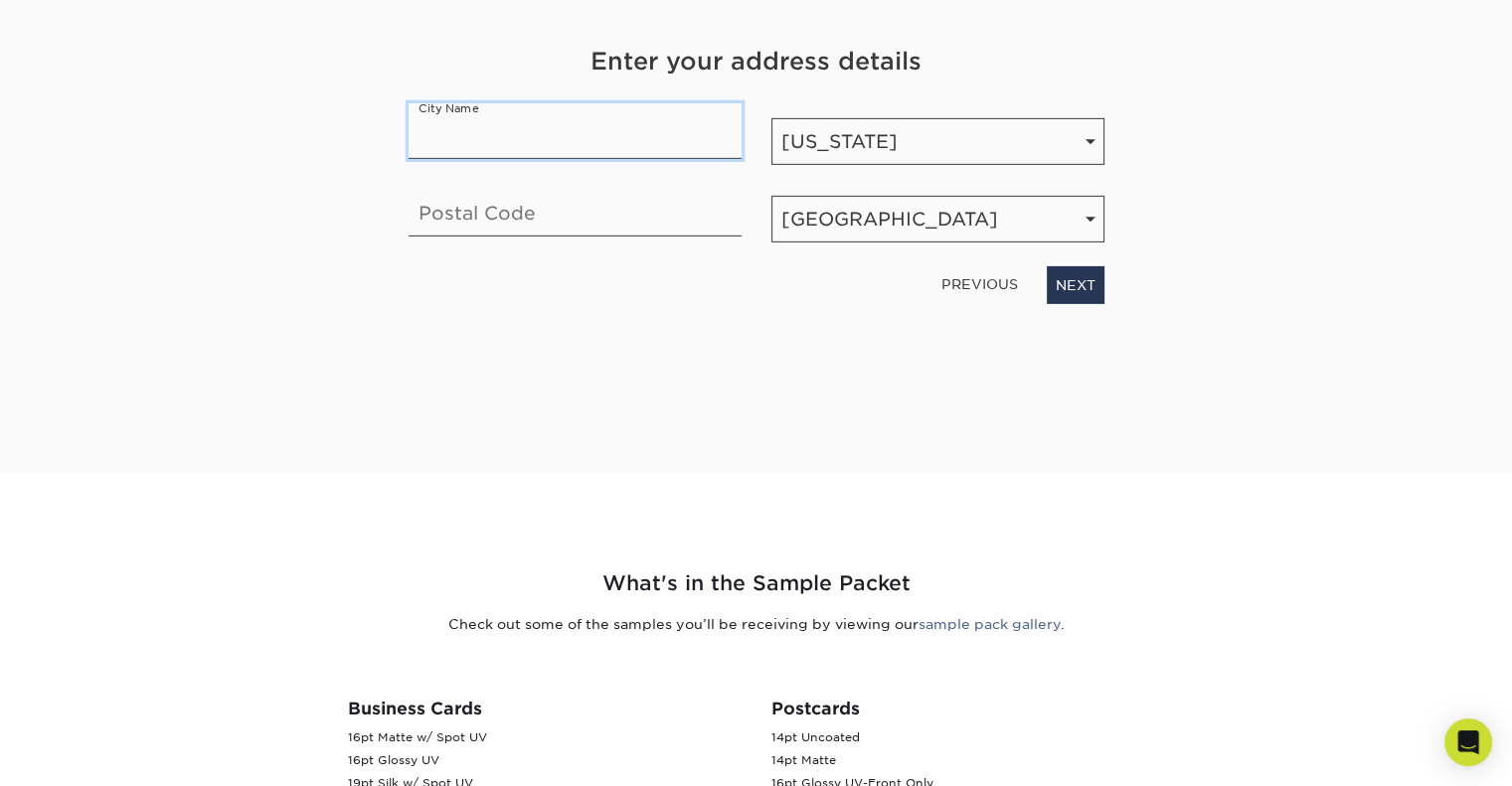 click at bounding box center [575, 131] 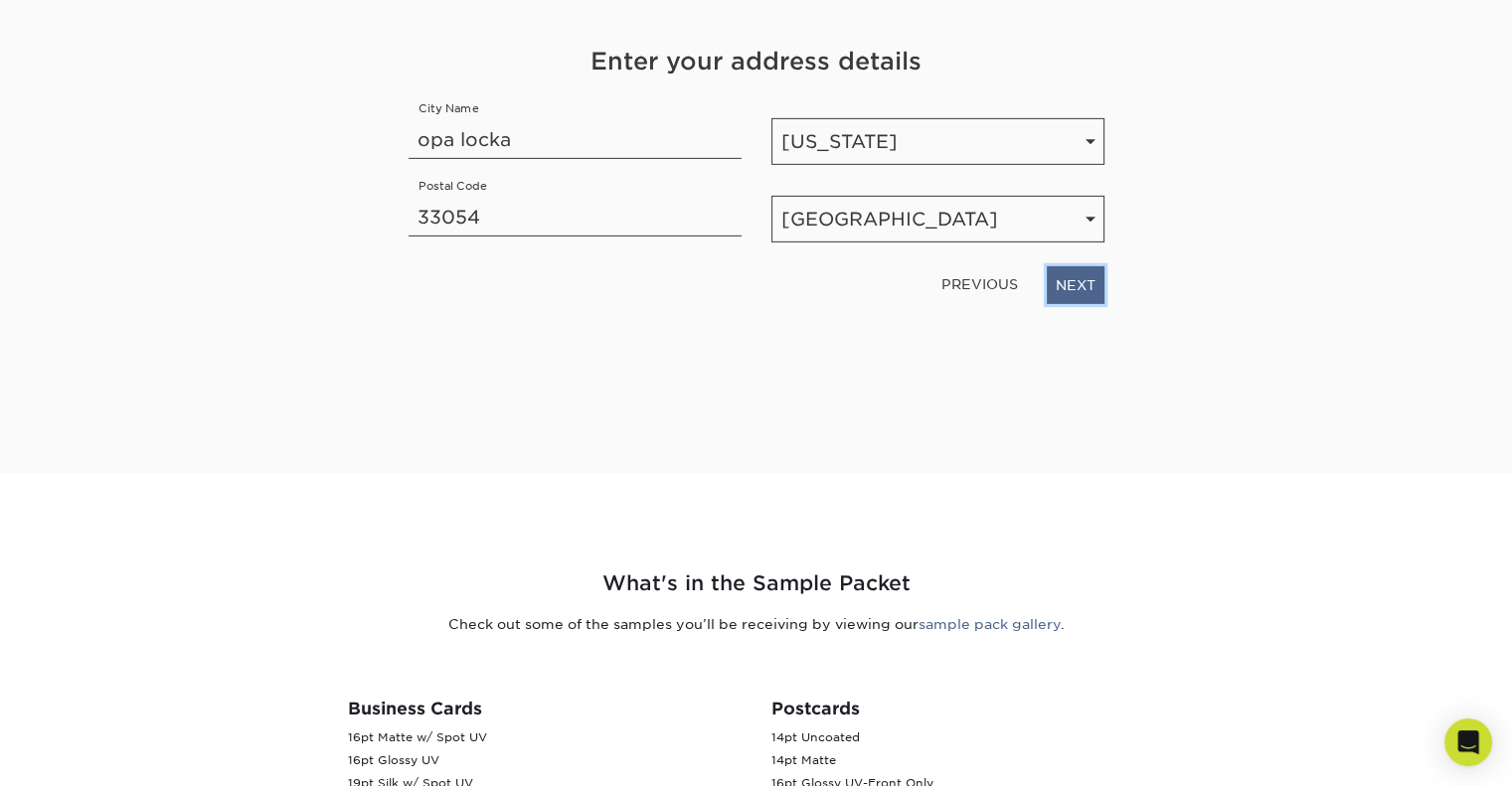 click on "NEXT" at bounding box center (1076, 285) 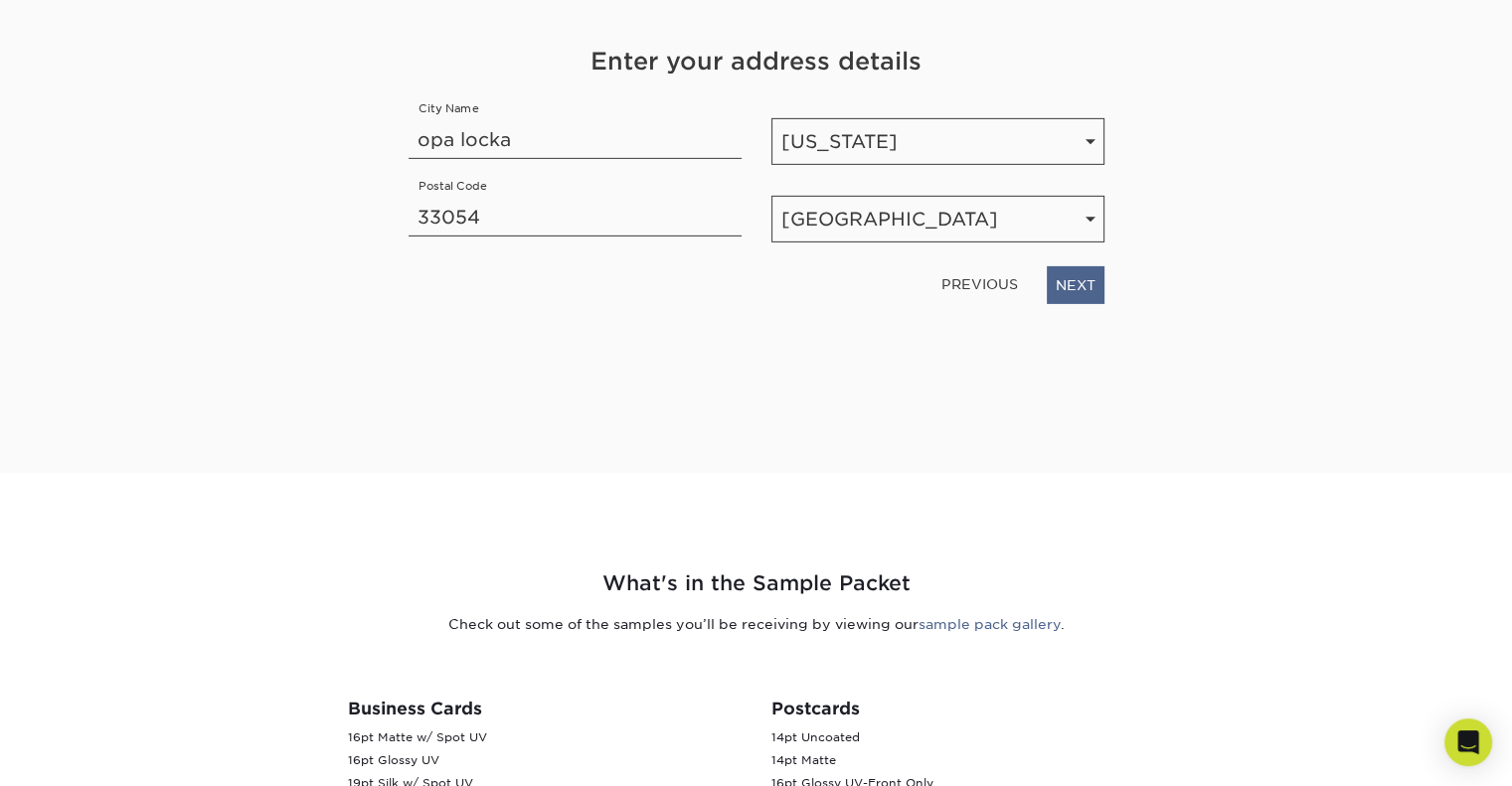scroll, scrollTop: 252, scrollLeft: 0, axis: vertical 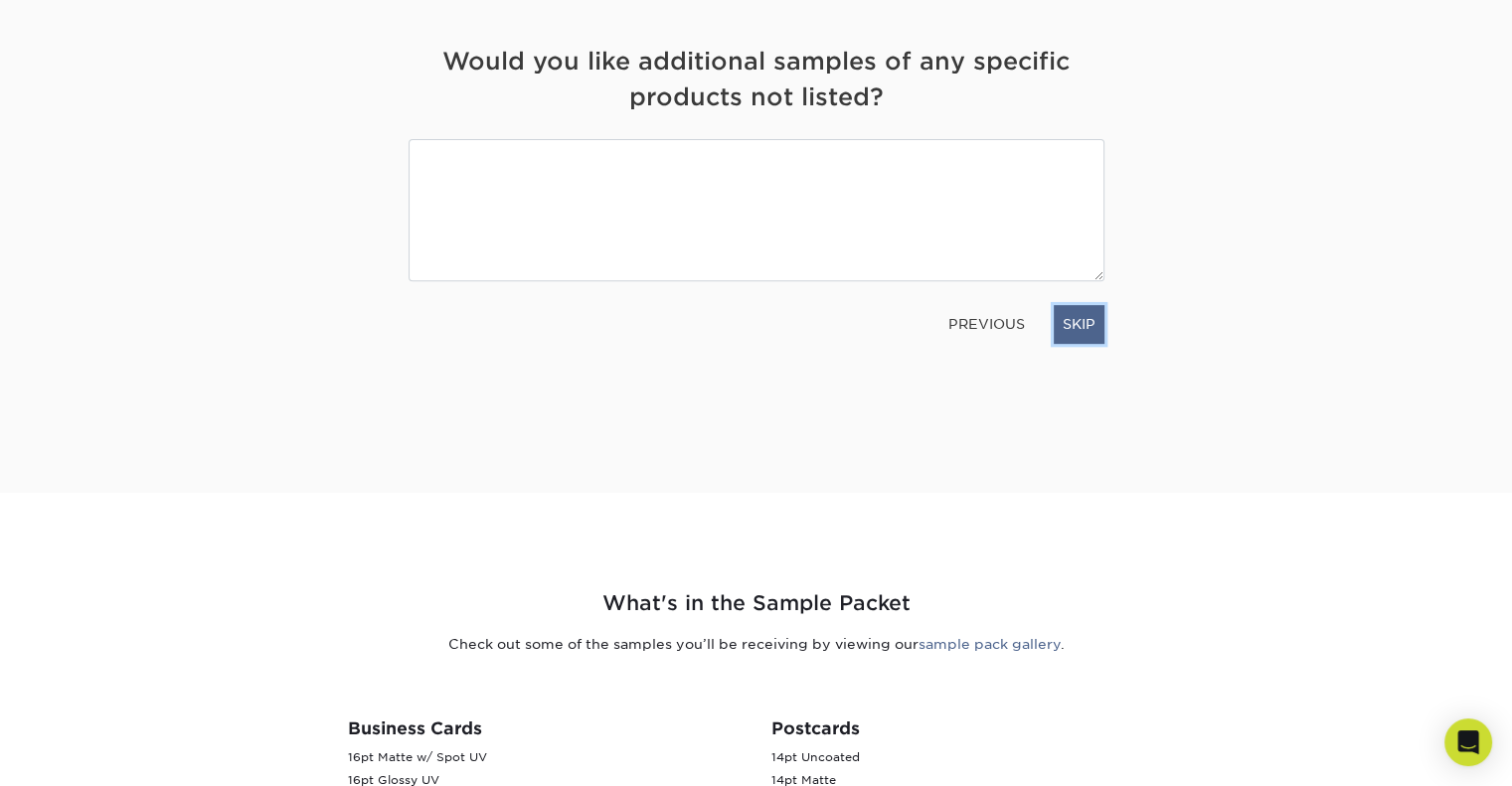 click on "SKIP" at bounding box center [1079, 324] 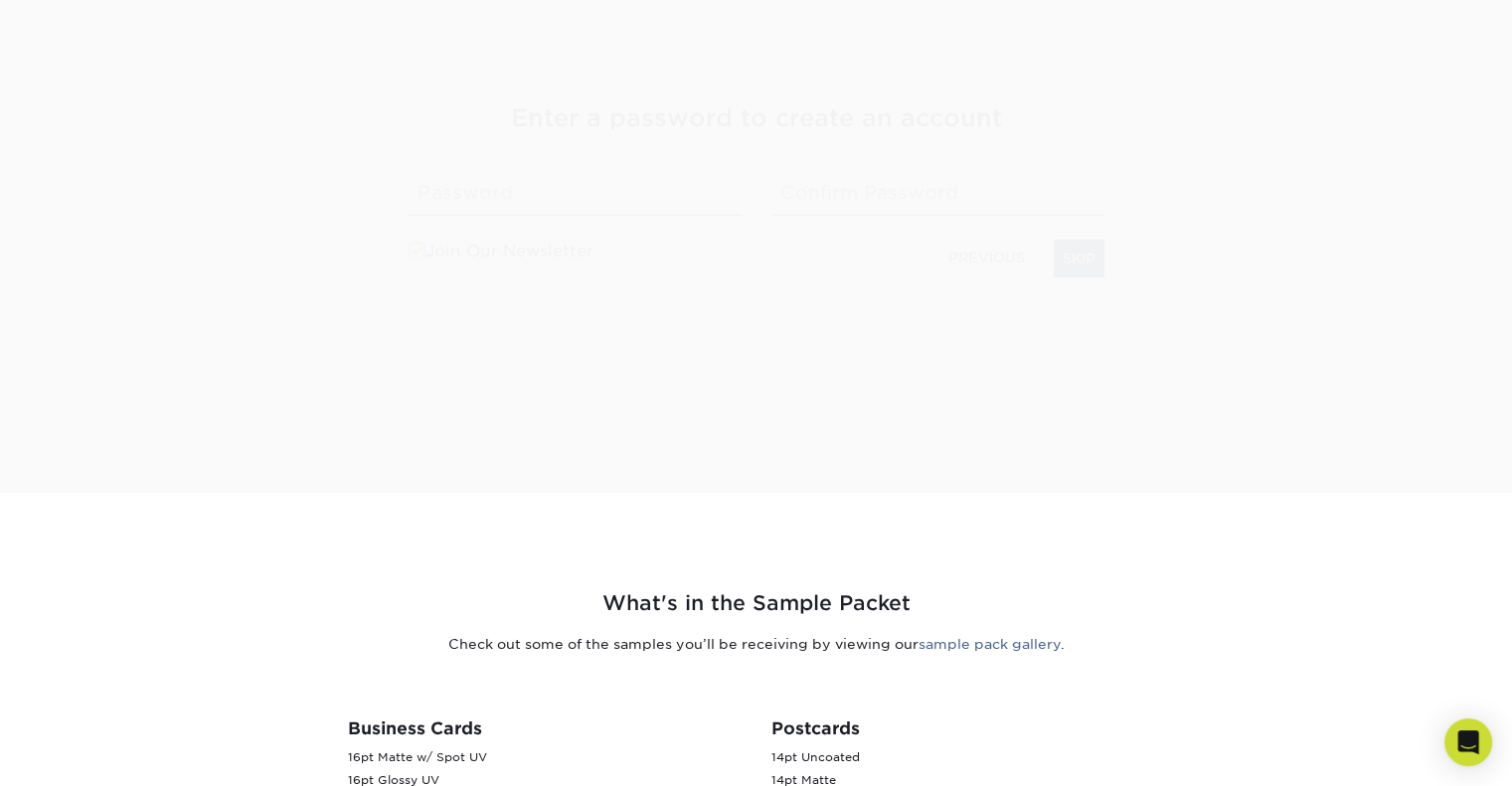 scroll, scrollTop: 308, scrollLeft: 0, axis: vertical 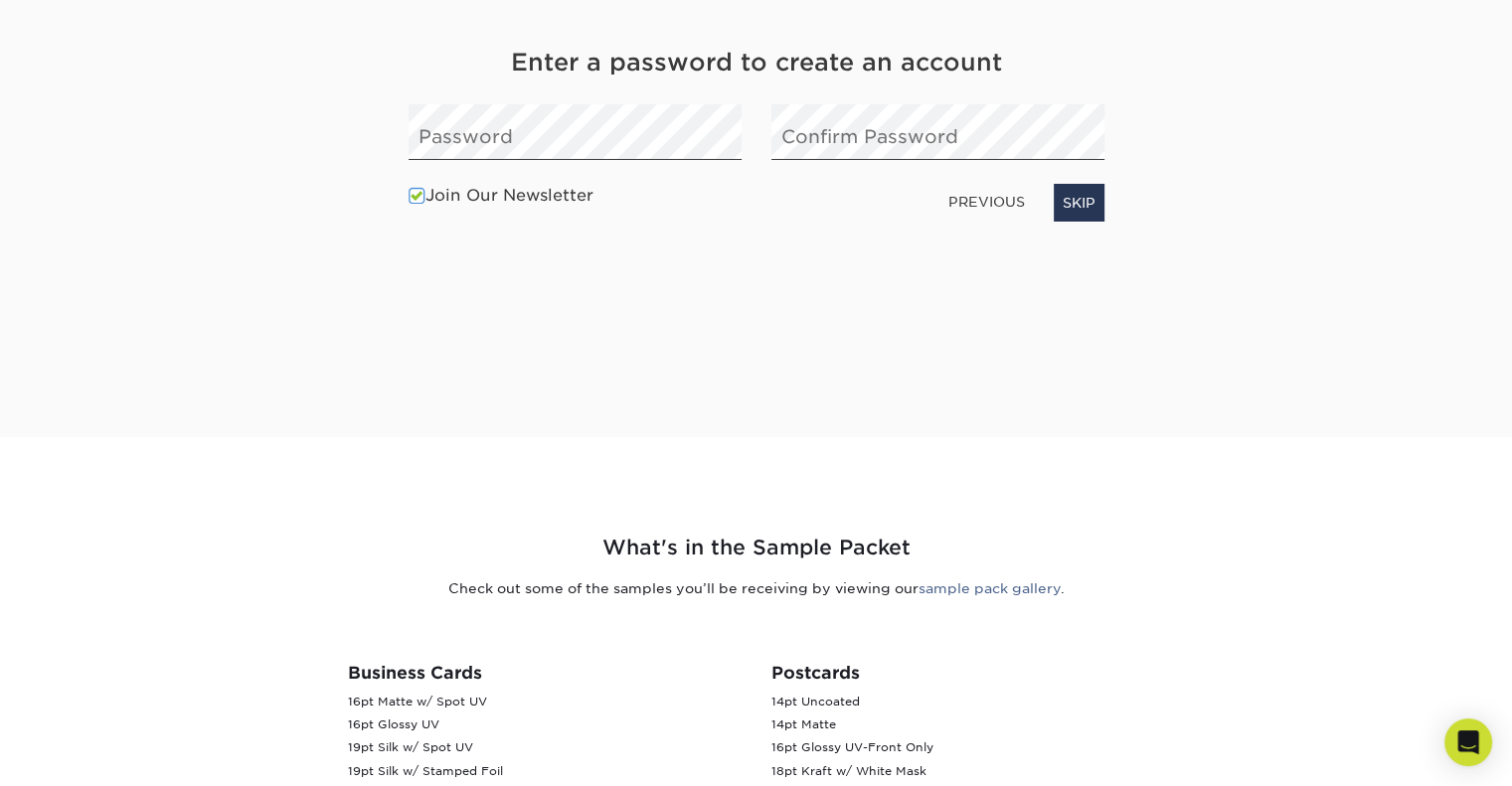 click at bounding box center [417, 195] 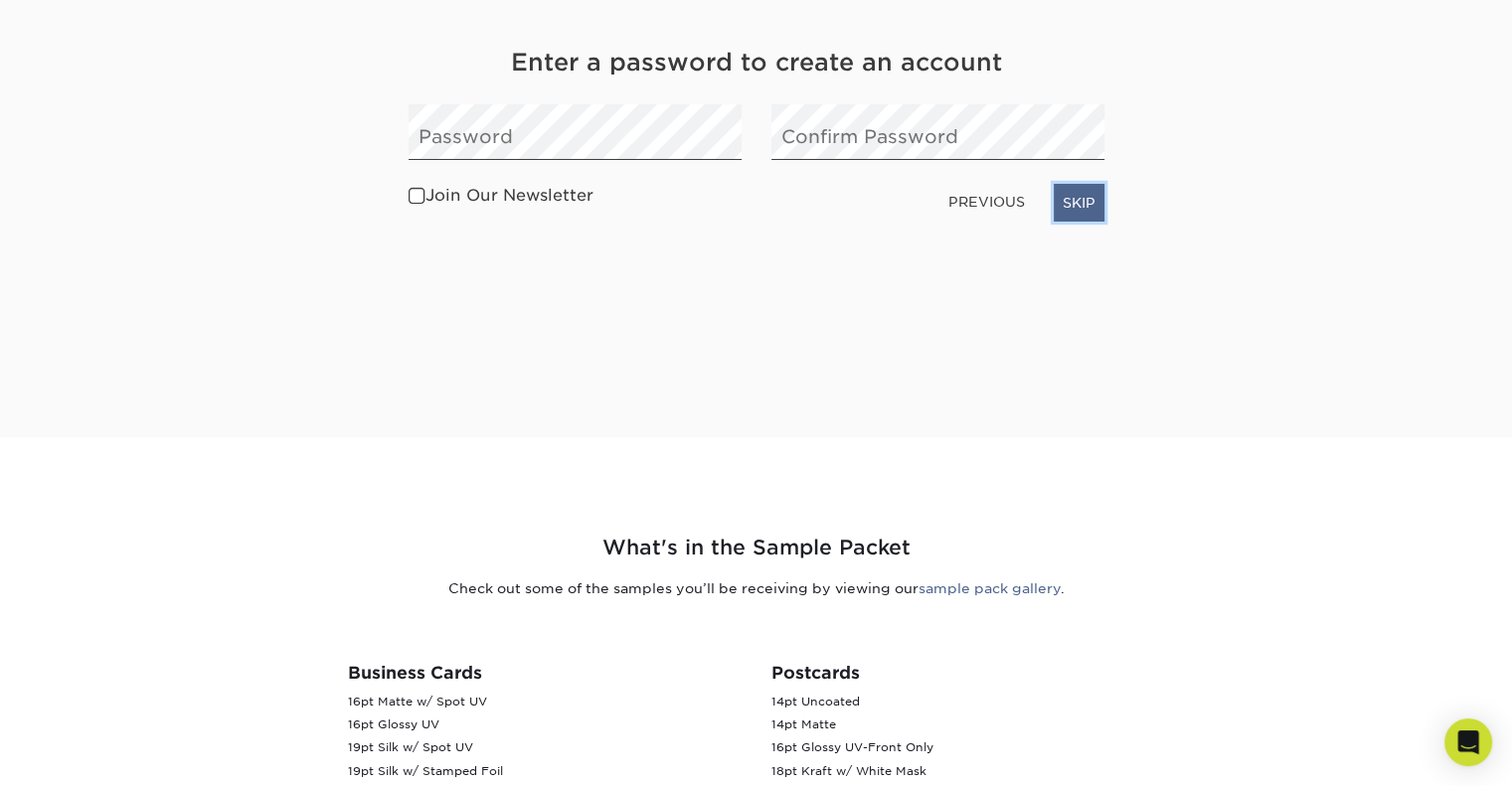 click on "SKIP" at bounding box center [1079, 203] 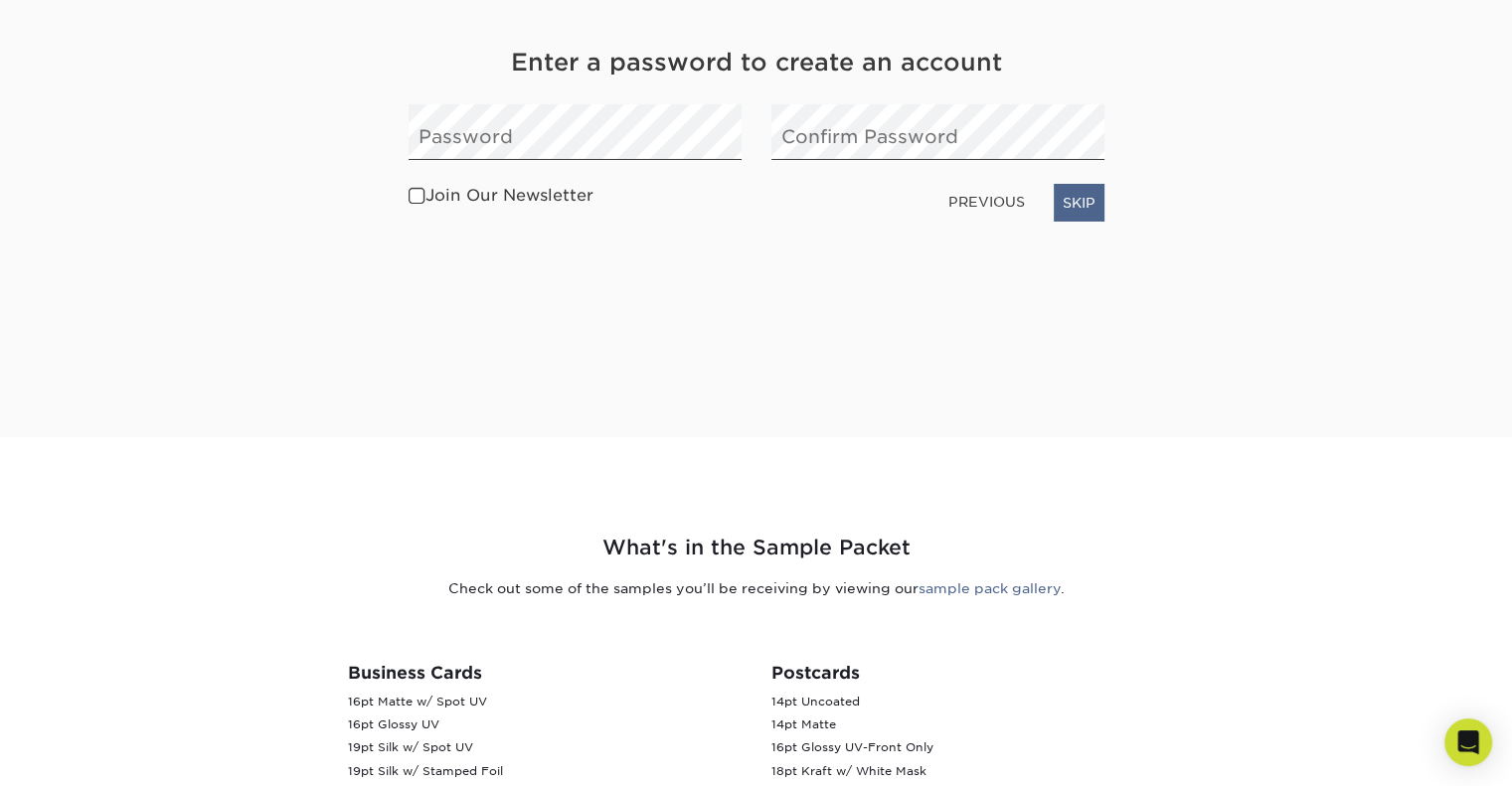 scroll, scrollTop: 292, scrollLeft: 0, axis: vertical 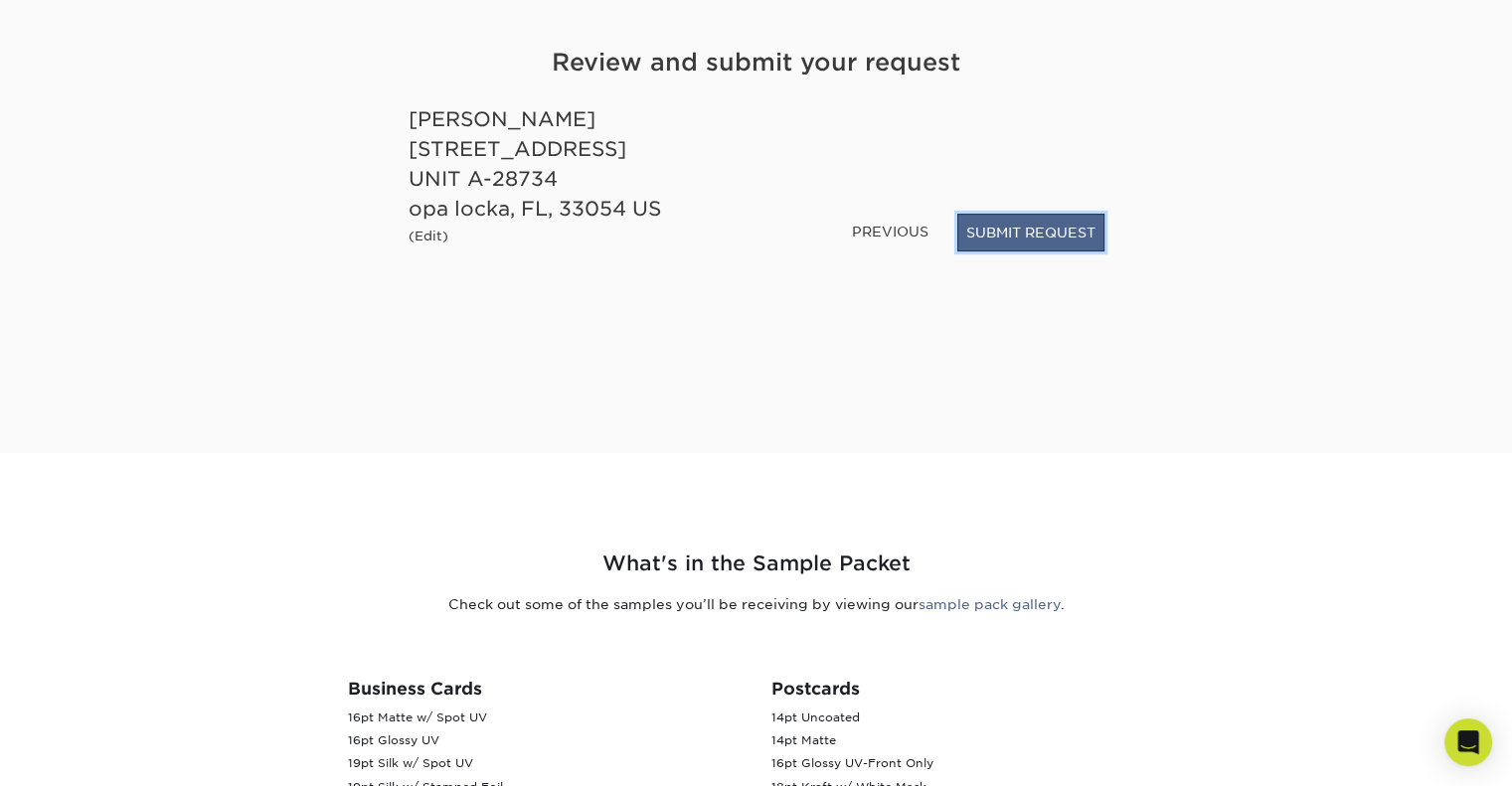 click on "SUBMIT REQUEST" at bounding box center (1031, 233) 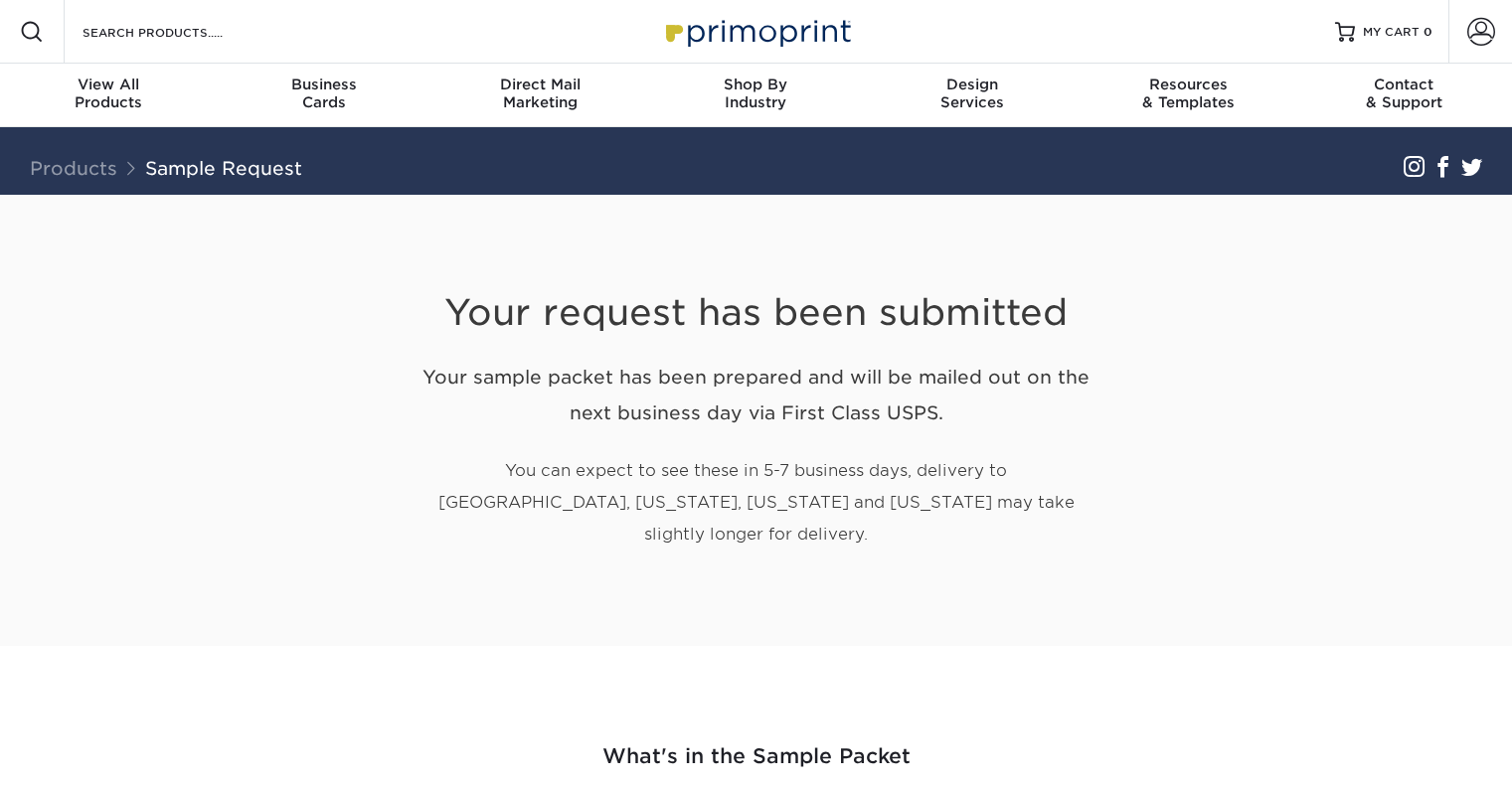 scroll, scrollTop: 0, scrollLeft: 0, axis: both 